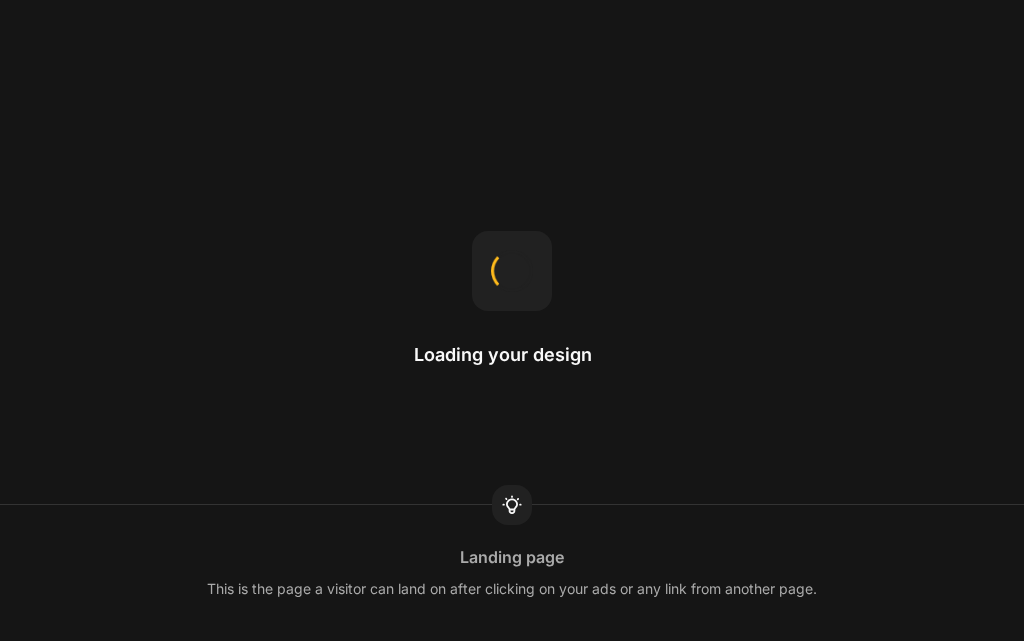 scroll, scrollTop: 0, scrollLeft: 0, axis: both 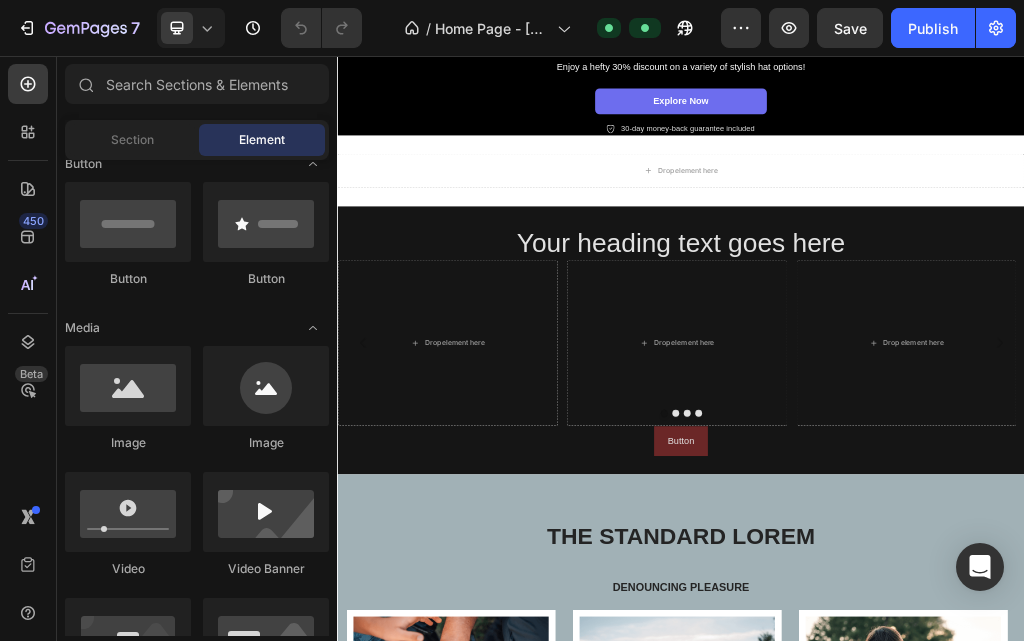 click at bounding box center [329, -78] 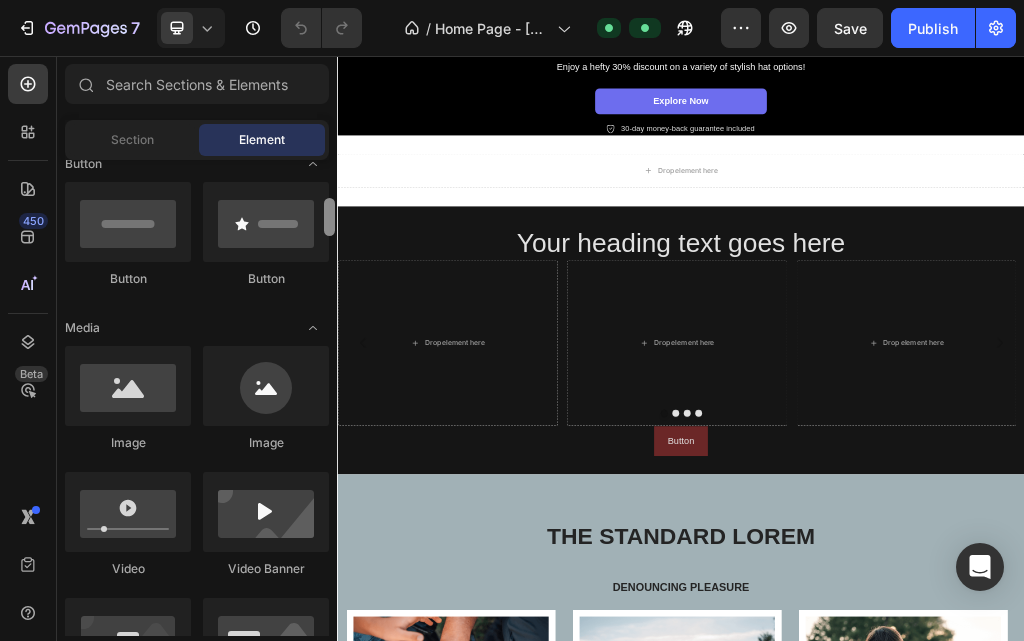 click at bounding box center [329, 398] 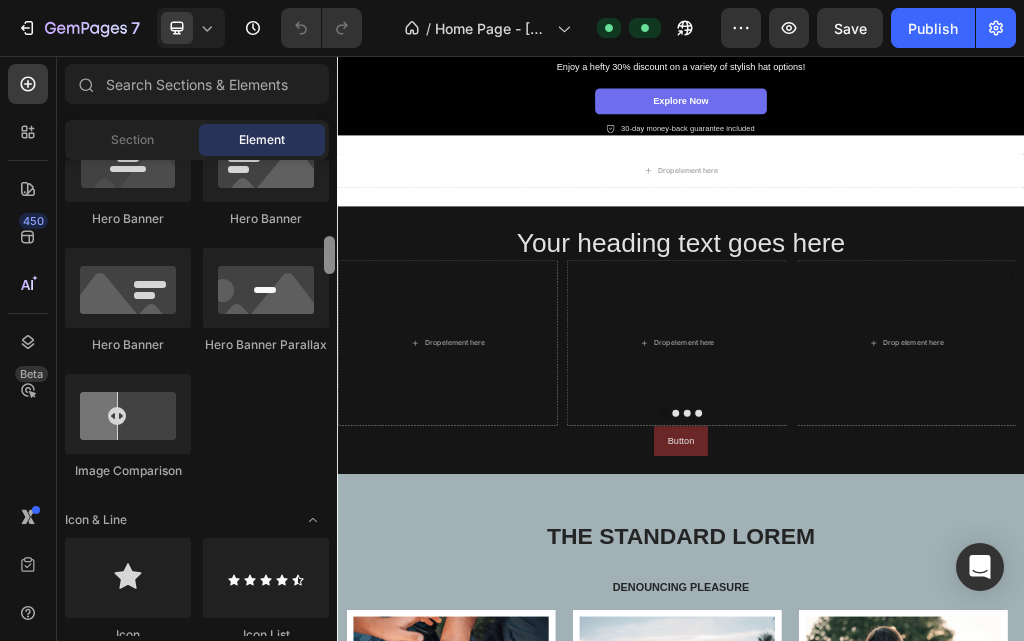 click at bounding box center (329, 398) 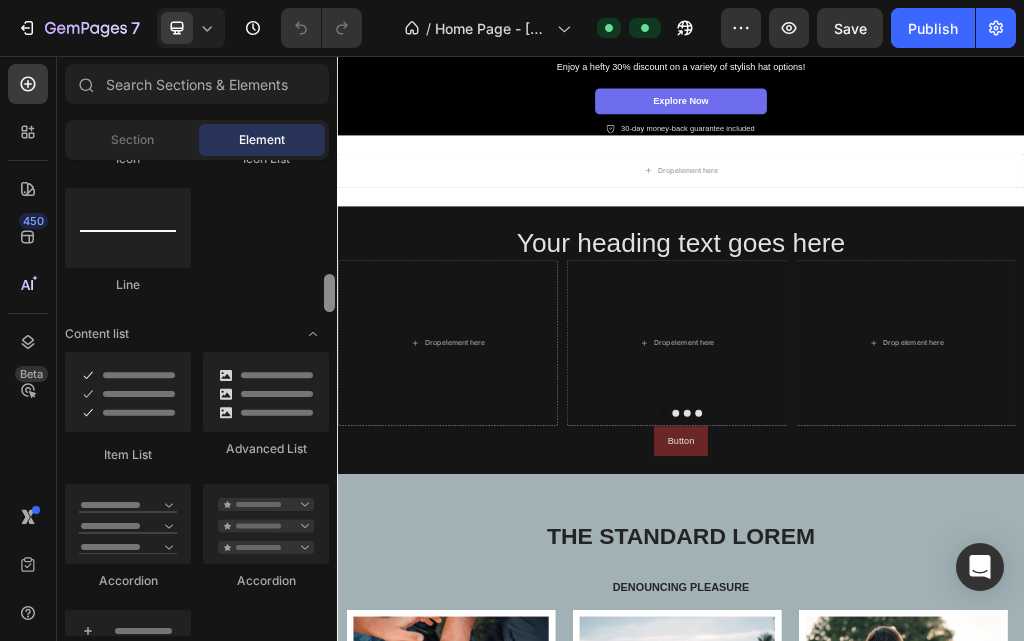 click at bounding box center (329, 398) 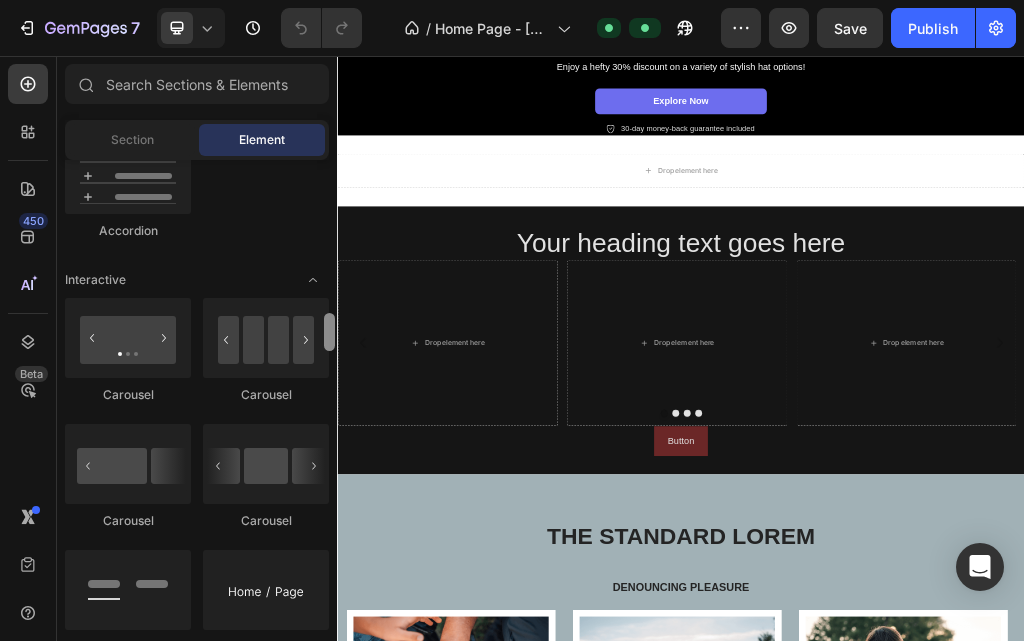 click at bounding box center (329, 398) 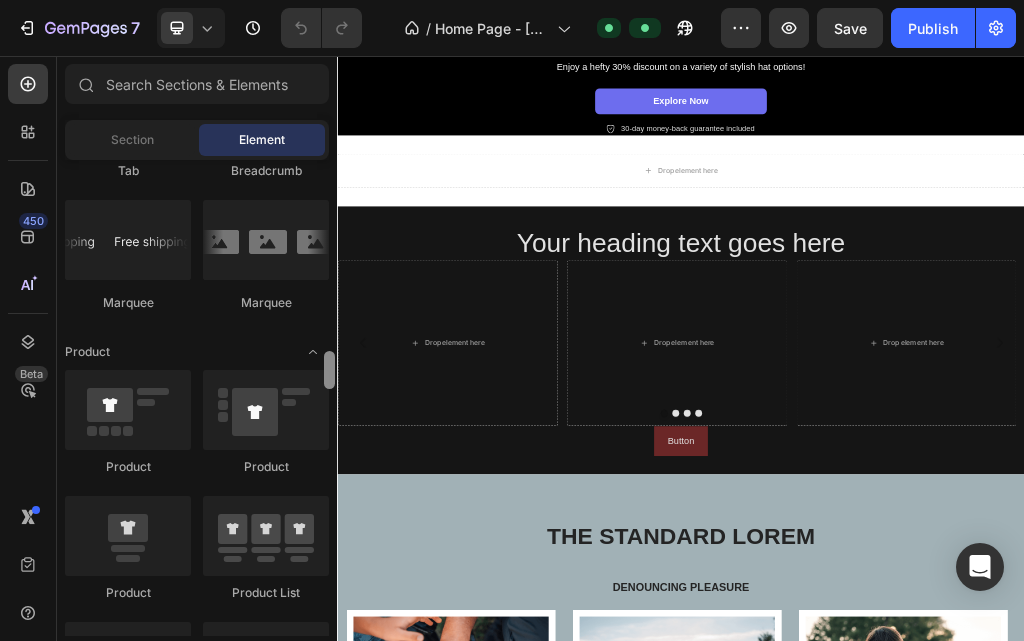 click at bounding box center [329, 370] 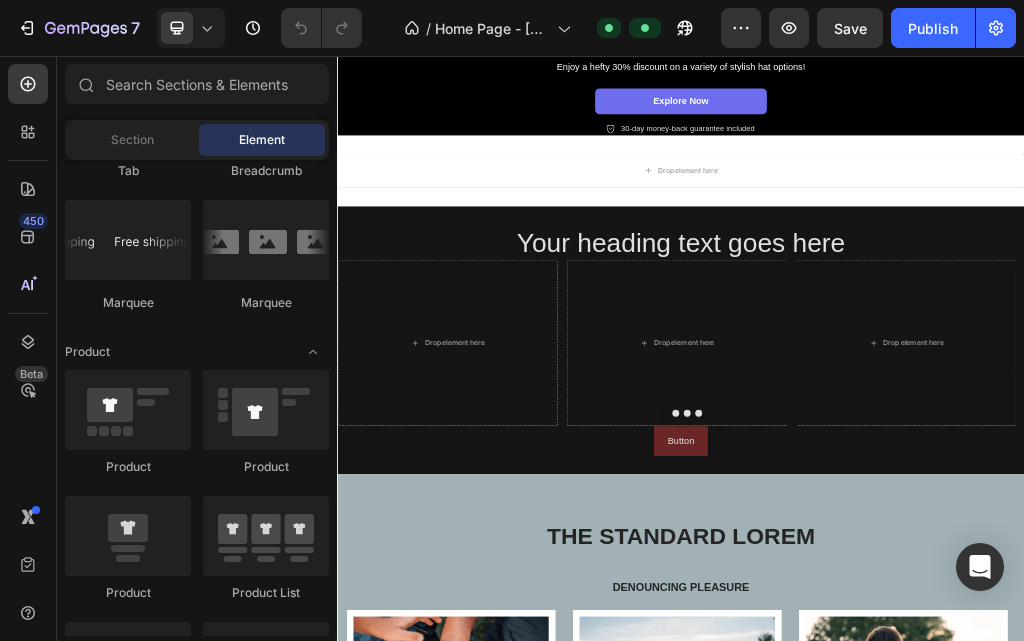 scroll, scrollTop: 1904, scrollLeft: 0, axis: vertical 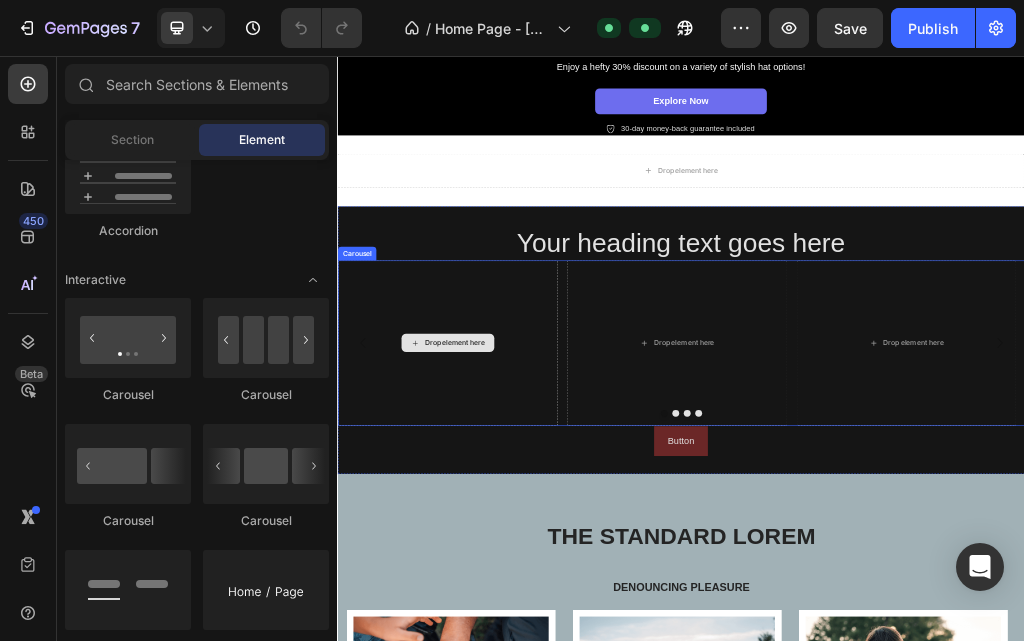 click on "Drop element here" at bounding box center [529, 557] 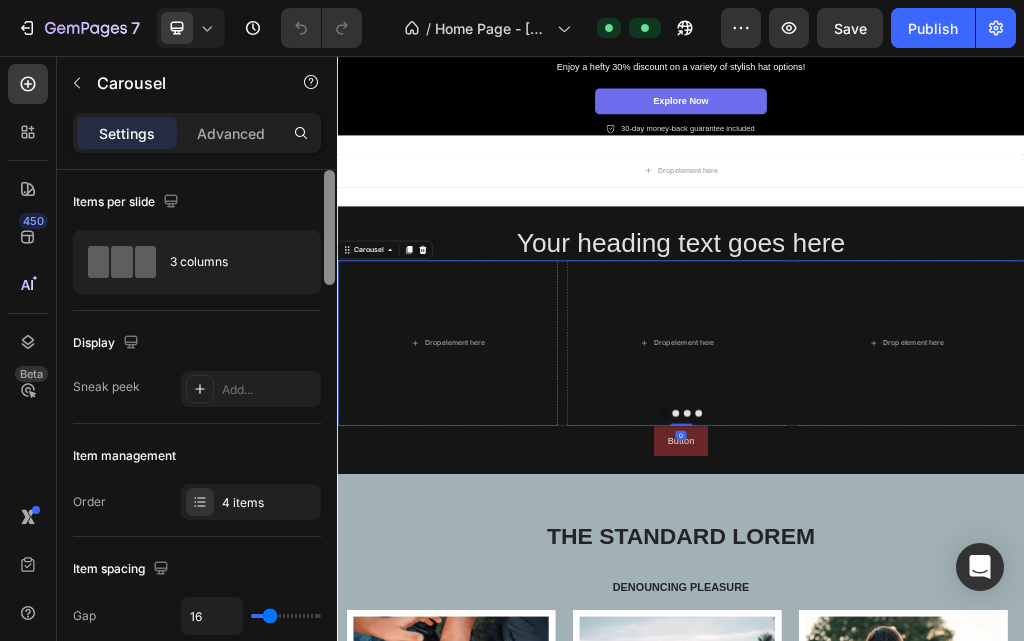 click at bounding box center (329, 434) 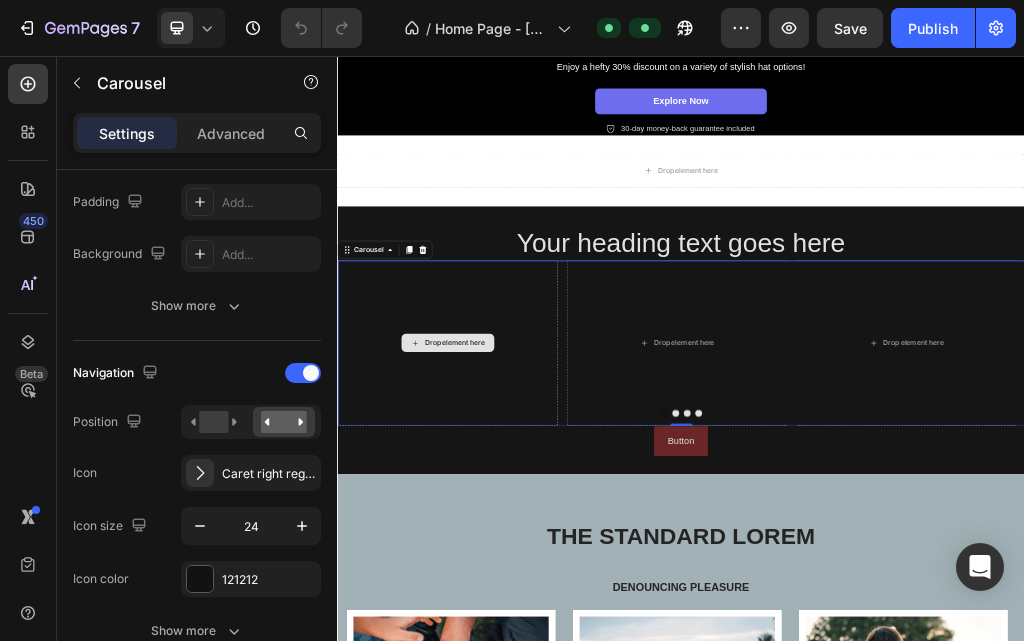drag, startPoint x: 342, startPoint y: 421, endPoint x: 342, endPoint y: 405, distance: 16 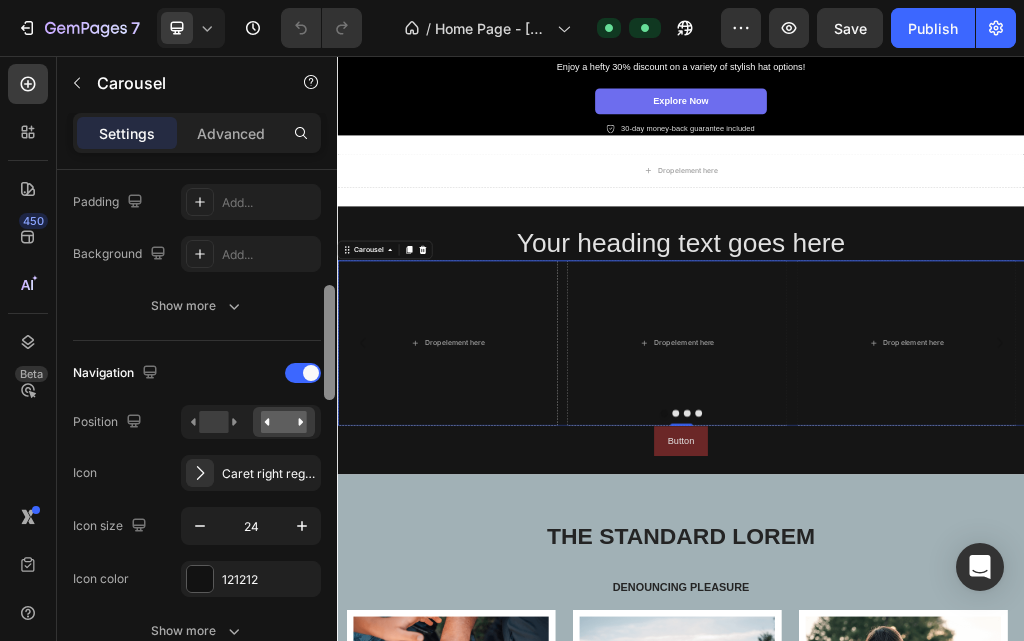 click at bounding box center [329, 434] 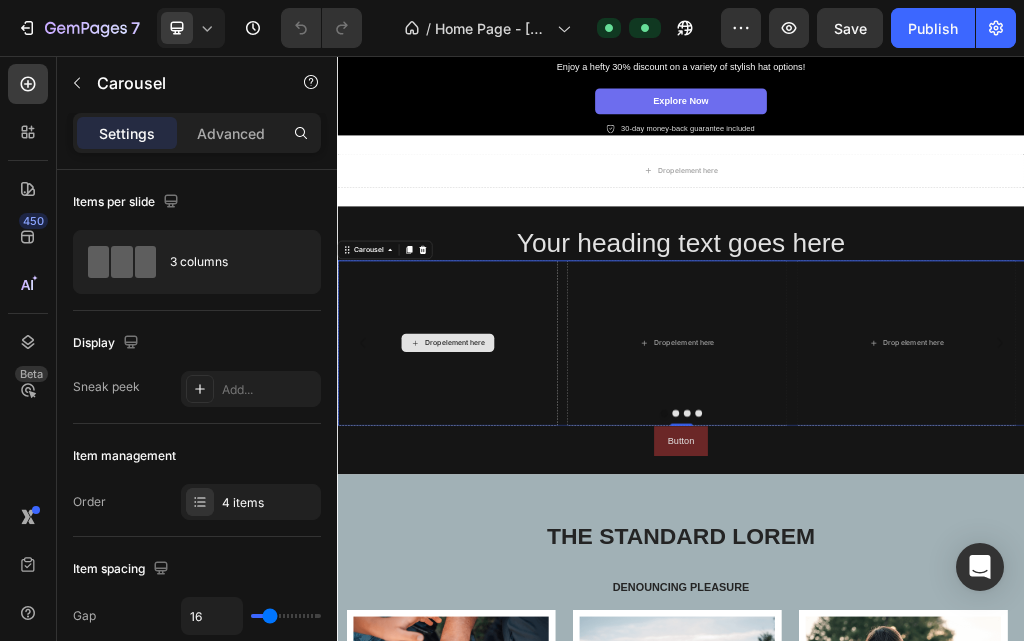 click on "Drop element here" at bounding box center [541, 557] 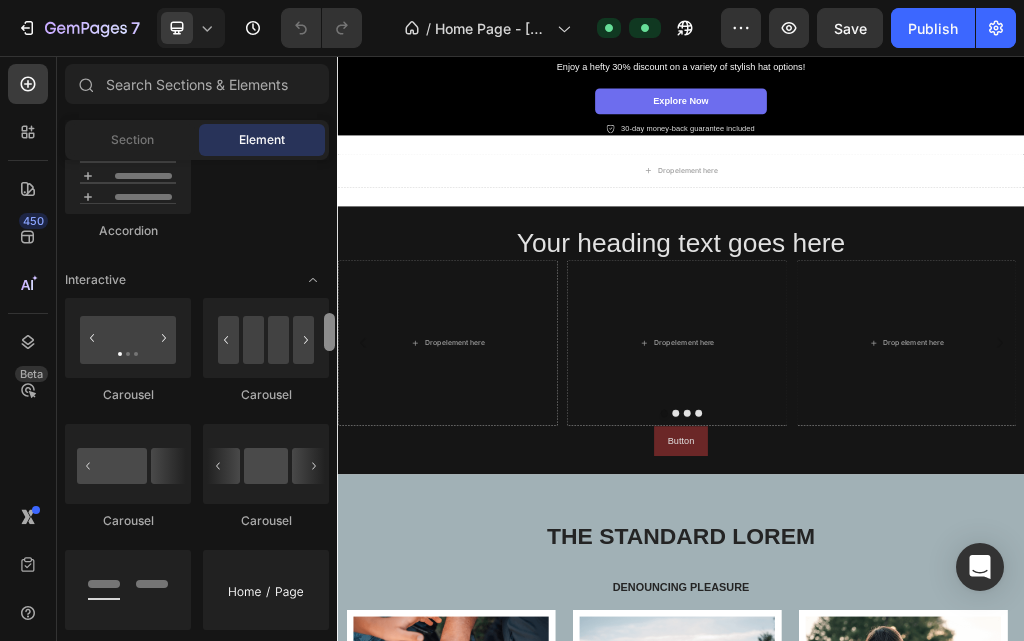 click at bounding box center [329, 398] 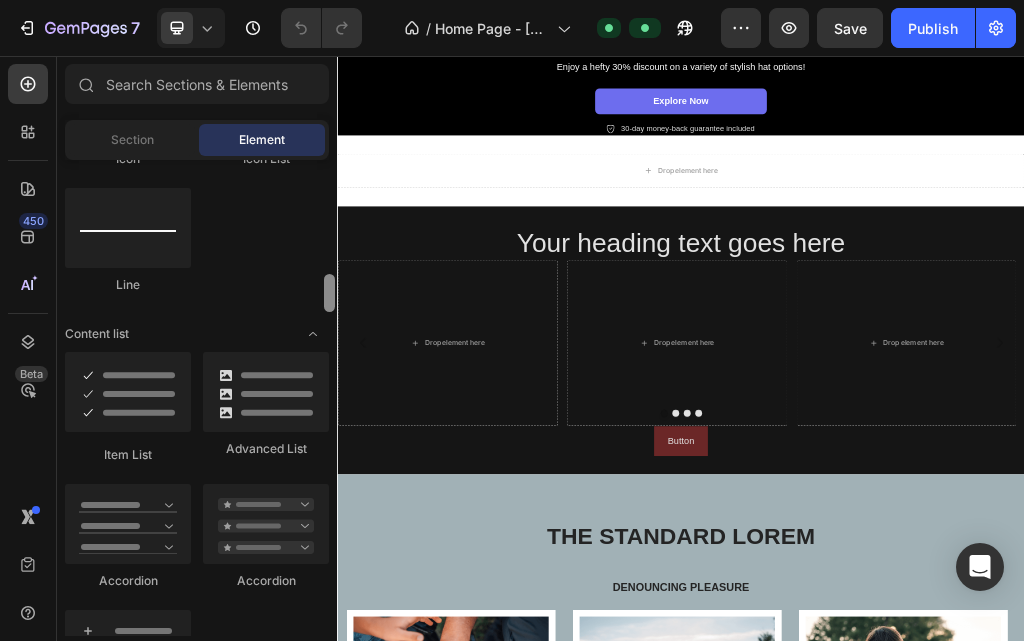 scroll, scrollTop: 952, scrollLeft: 0, axis: vertical 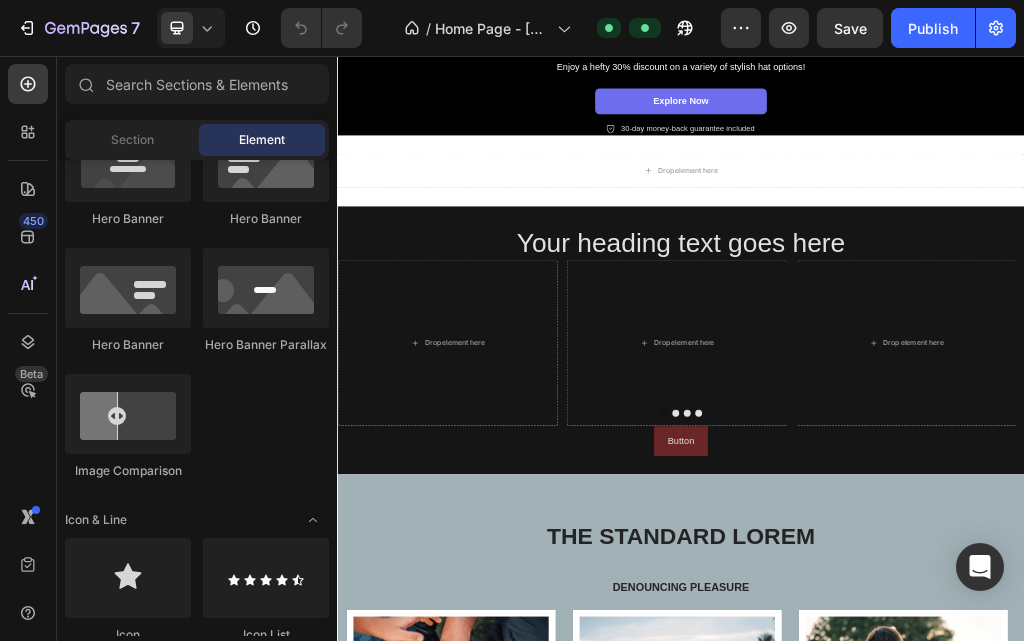 click at bounding box center [329, 874] 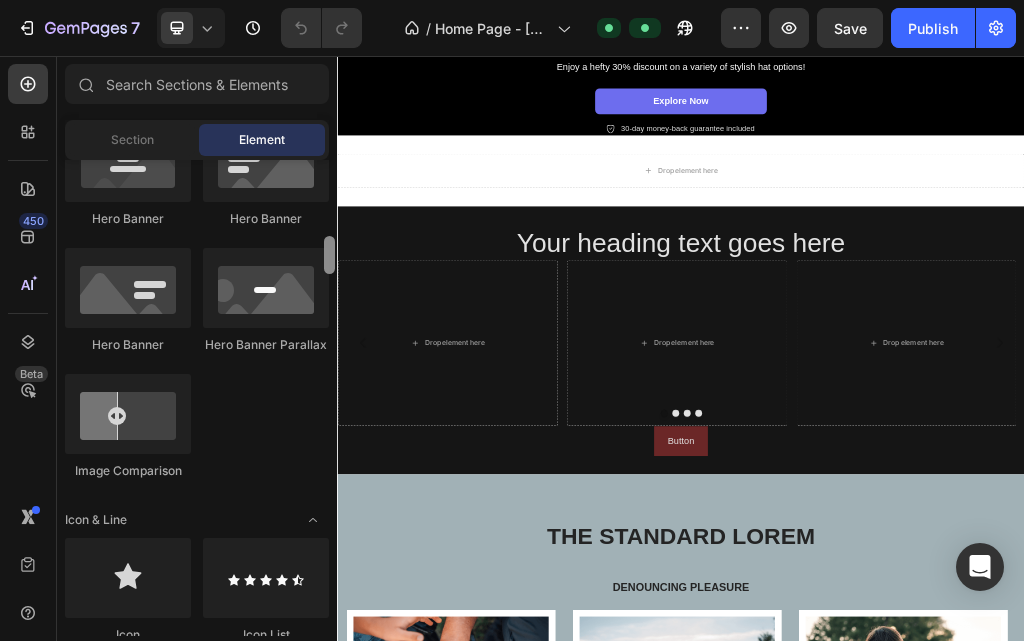 click at bounding box center (329, 255) 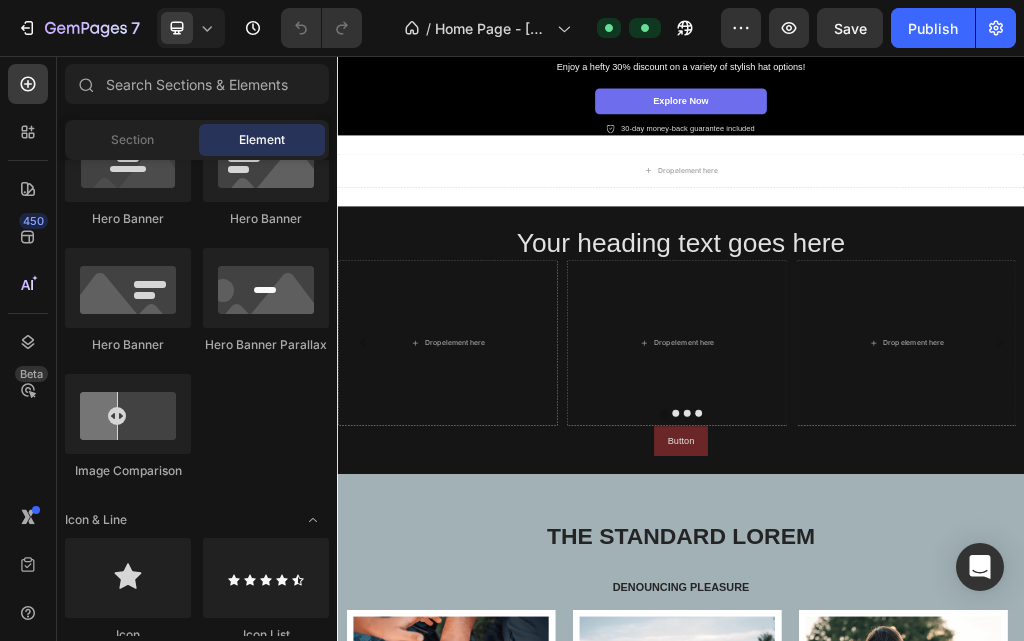 scroll, scrollTop: 476, scrollLeft: 0, axis: vertical 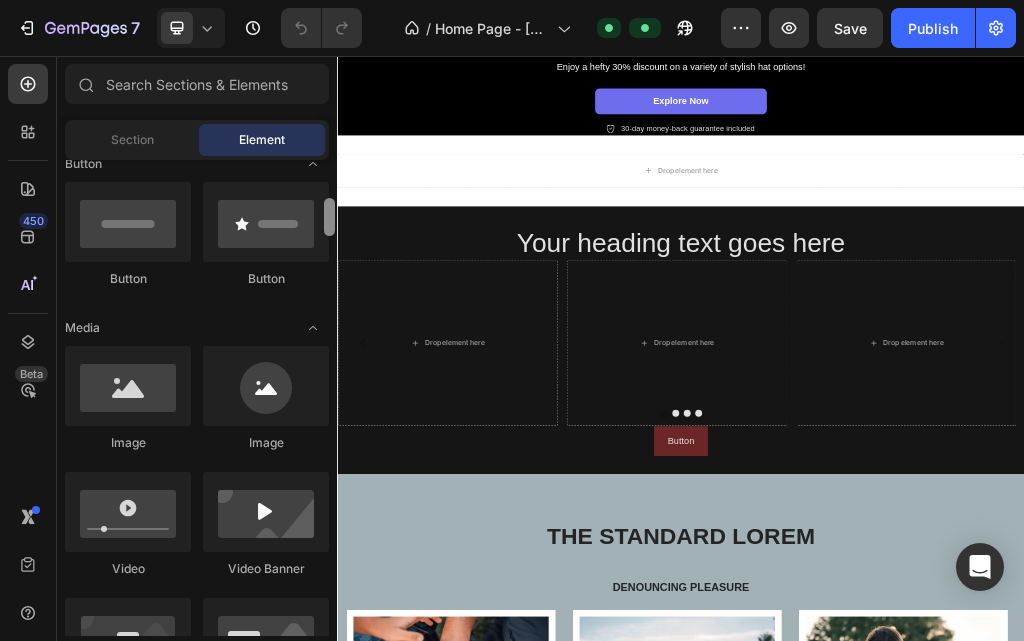 click at bounding box center (329, 217) 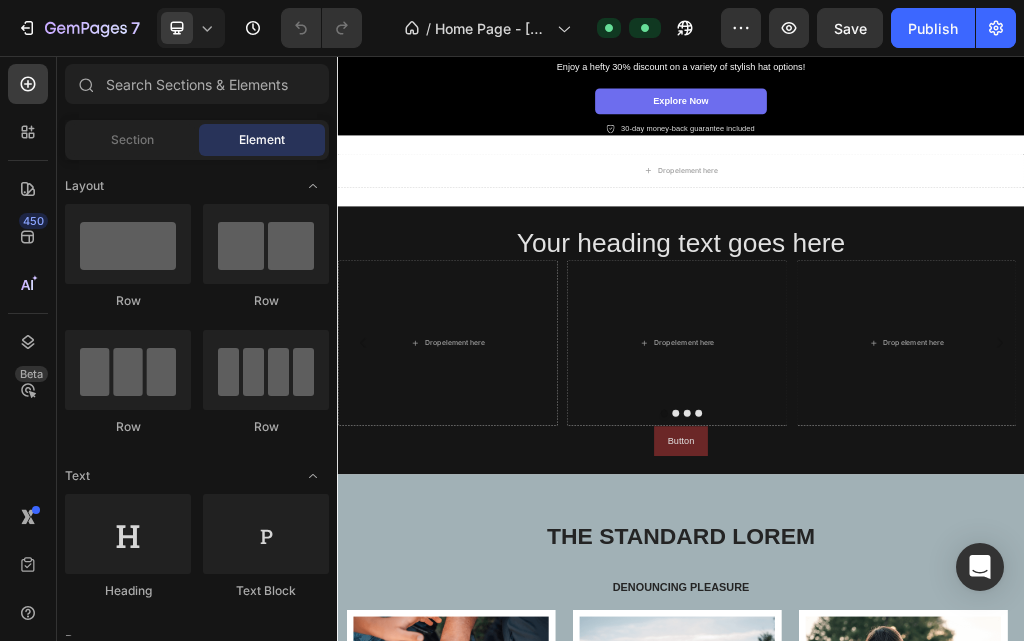 click at bounding box center (329, 874) 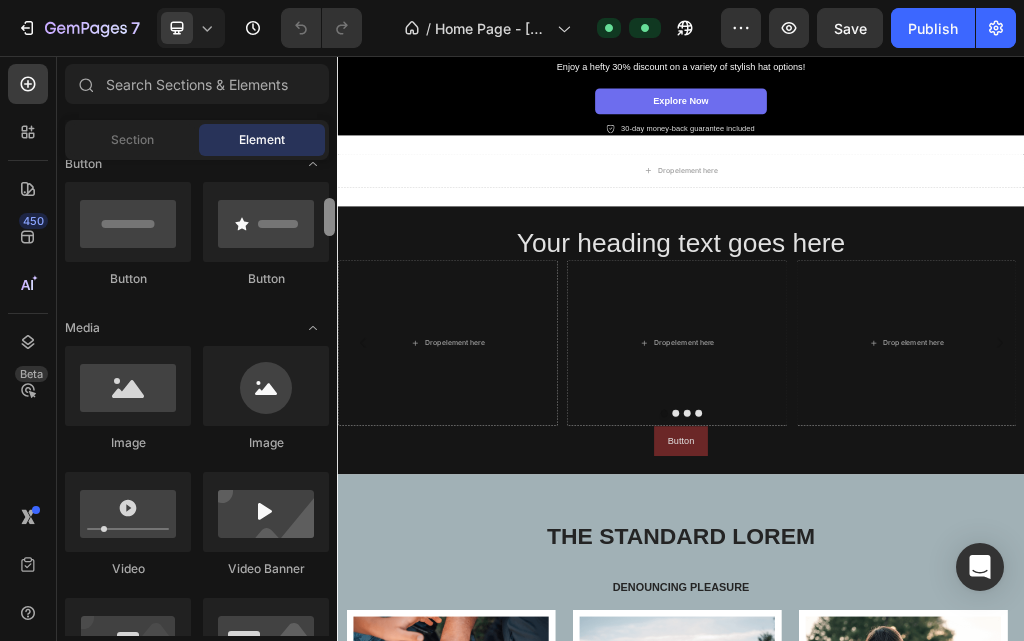 click at bounding box center (329, 398) 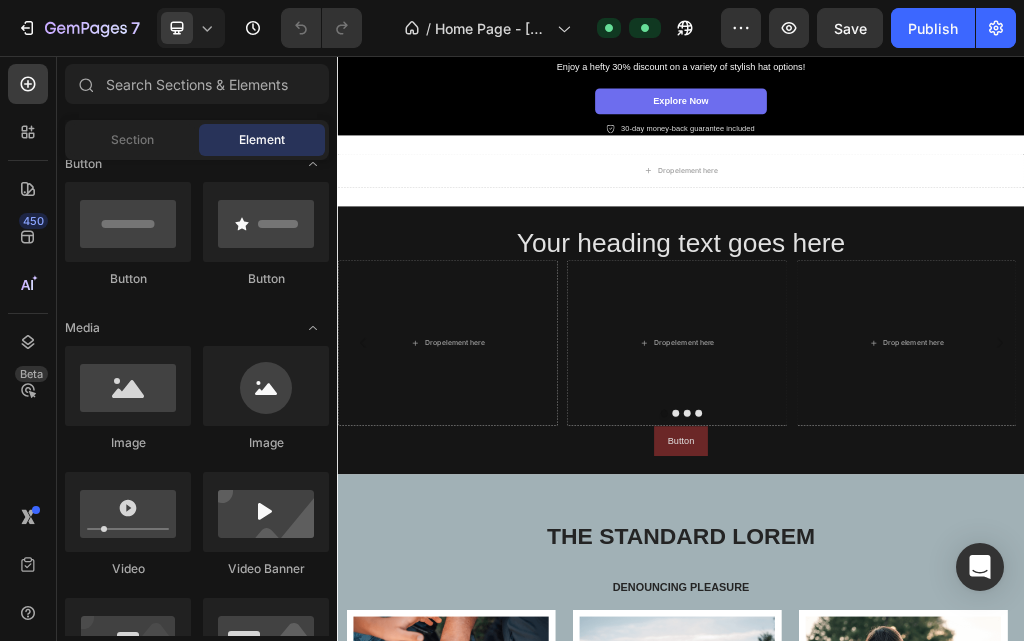scroll, scrollTop: 952, scrollLeft: 0, axis: vertical 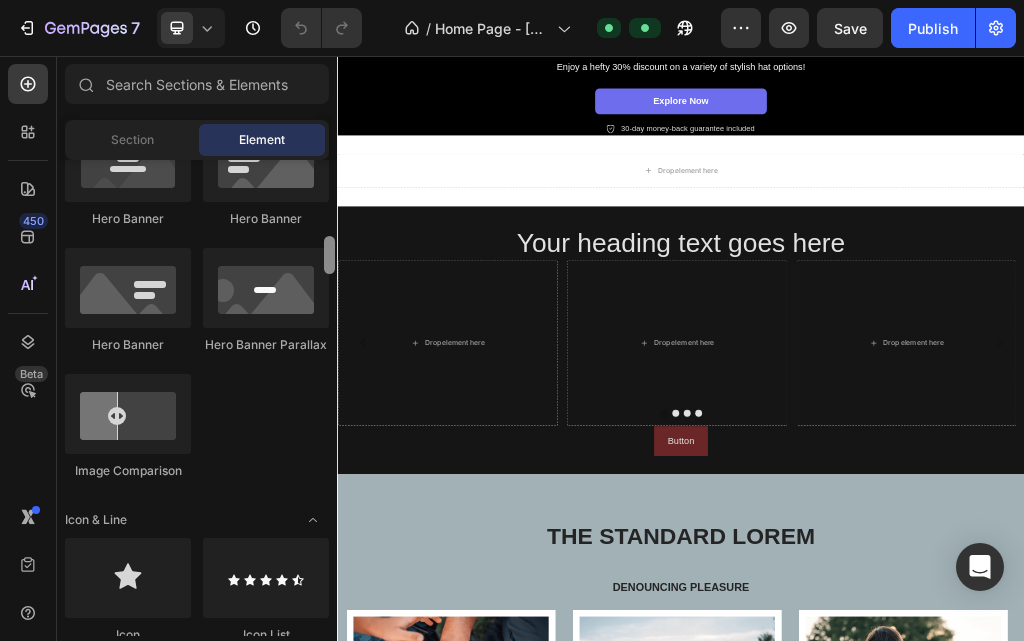 click at bounding box center (329, 398) 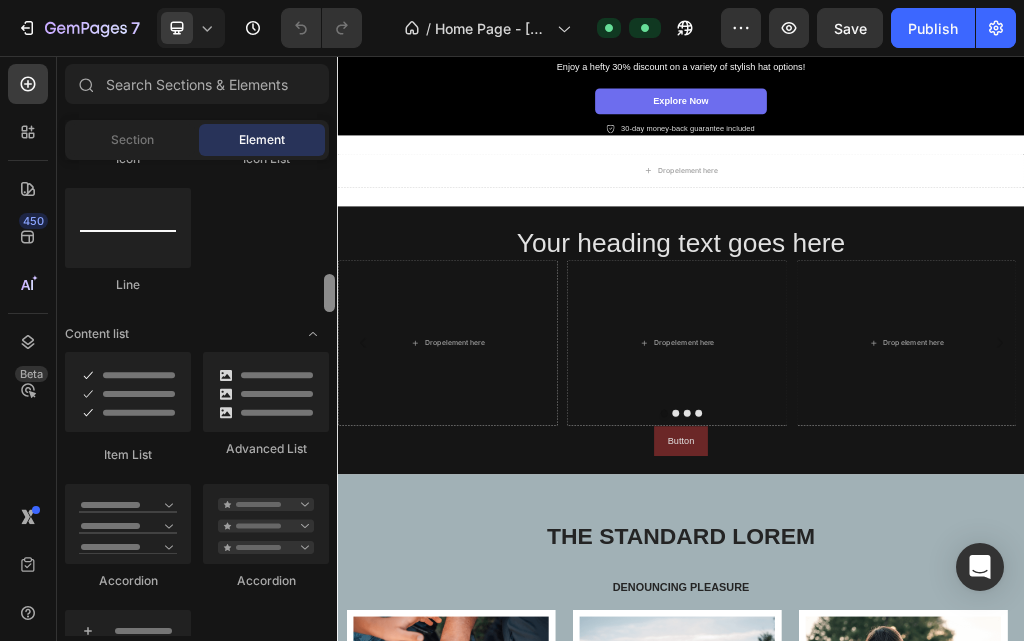click at bounding box center [329, 398] 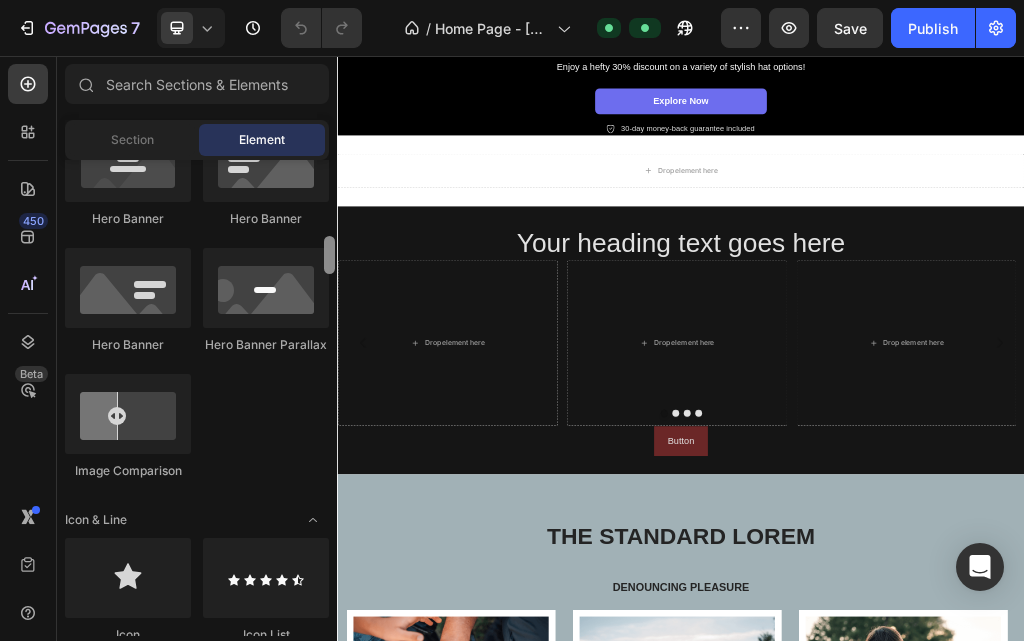 click at bounding box center [329, 398] 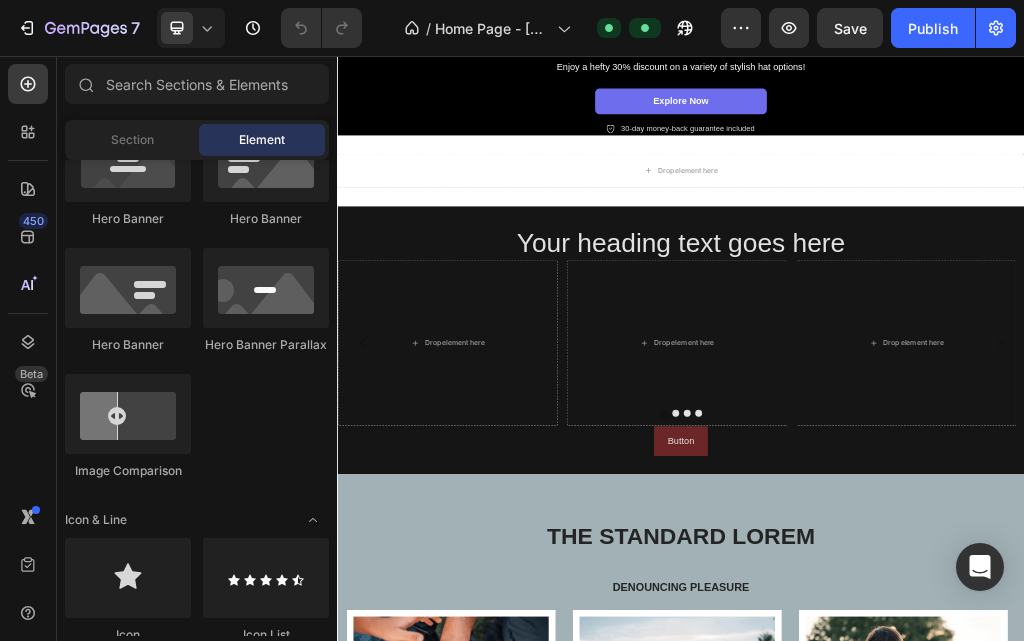 scroll, scrollTop: 476, scrollLeft: 0, axis: vertical 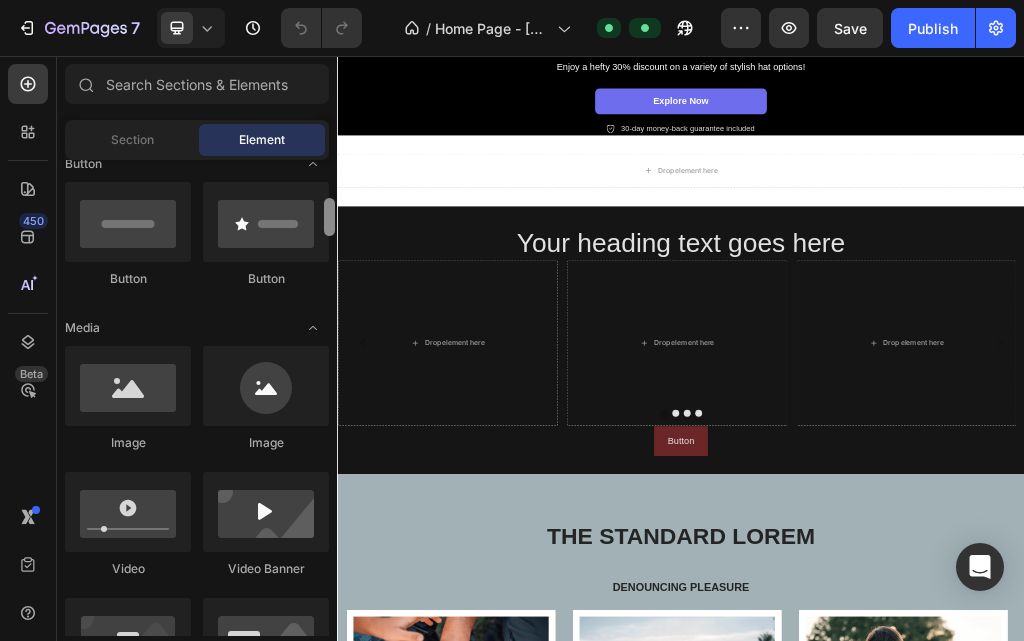 click at bounding box center [329, 217] 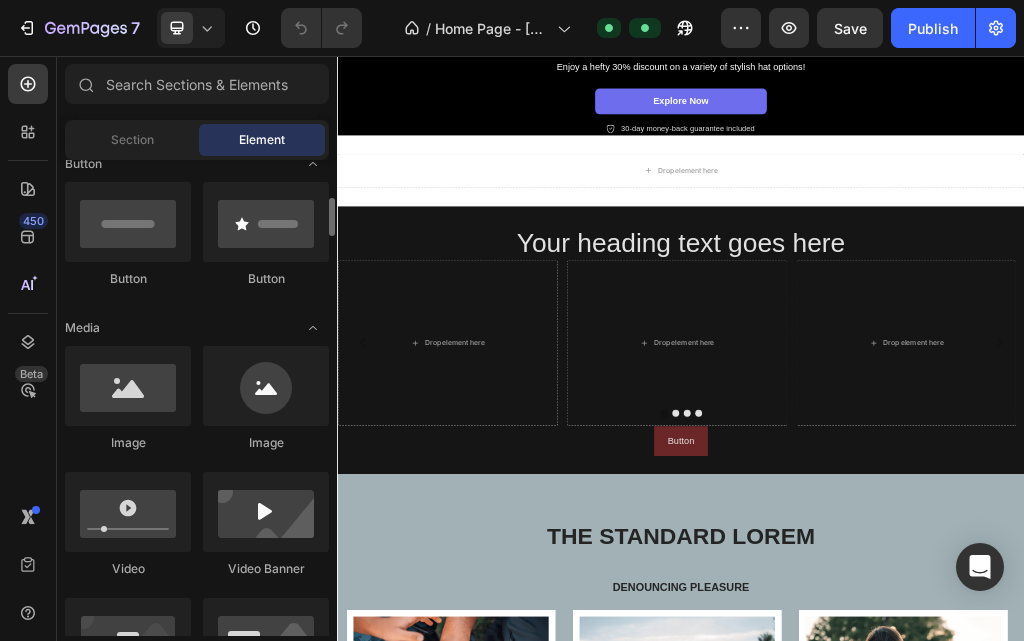 click on "Image" 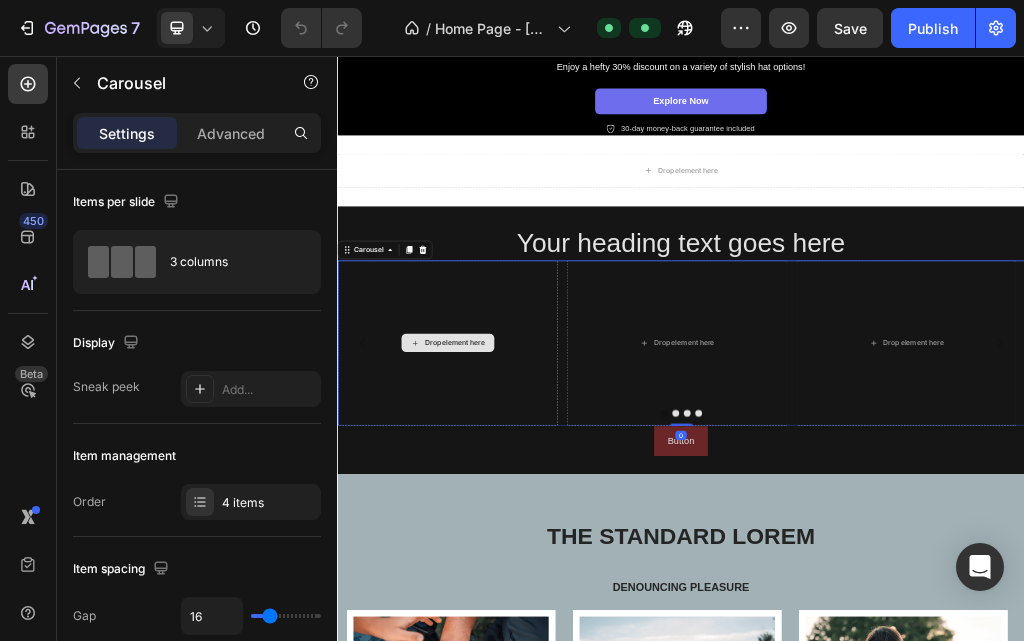 click on "Drop element here" at bounding box center (529, 557) 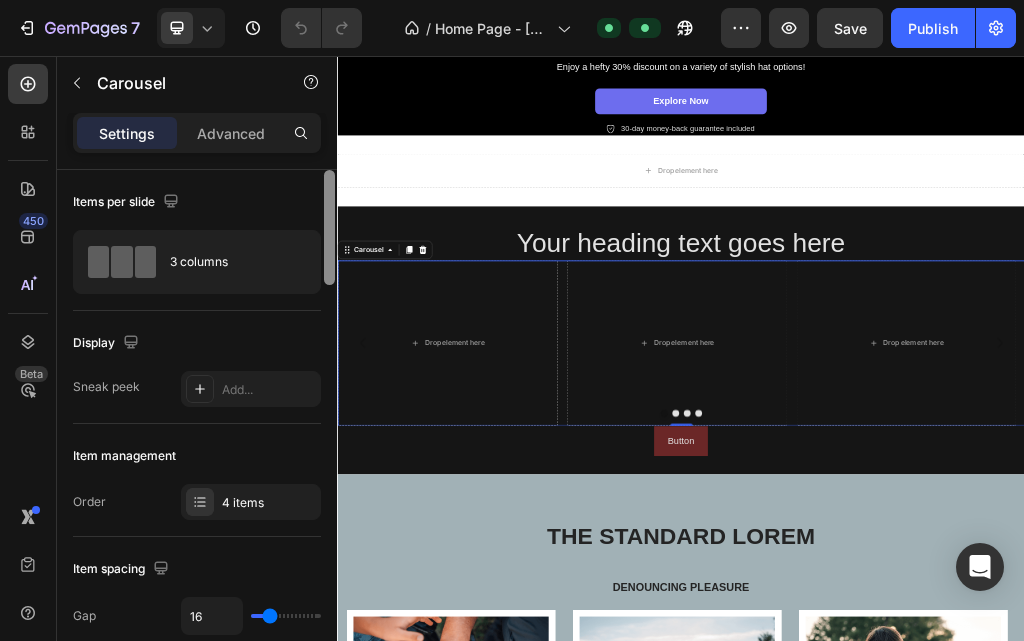 click at bounding box center [329, 434] 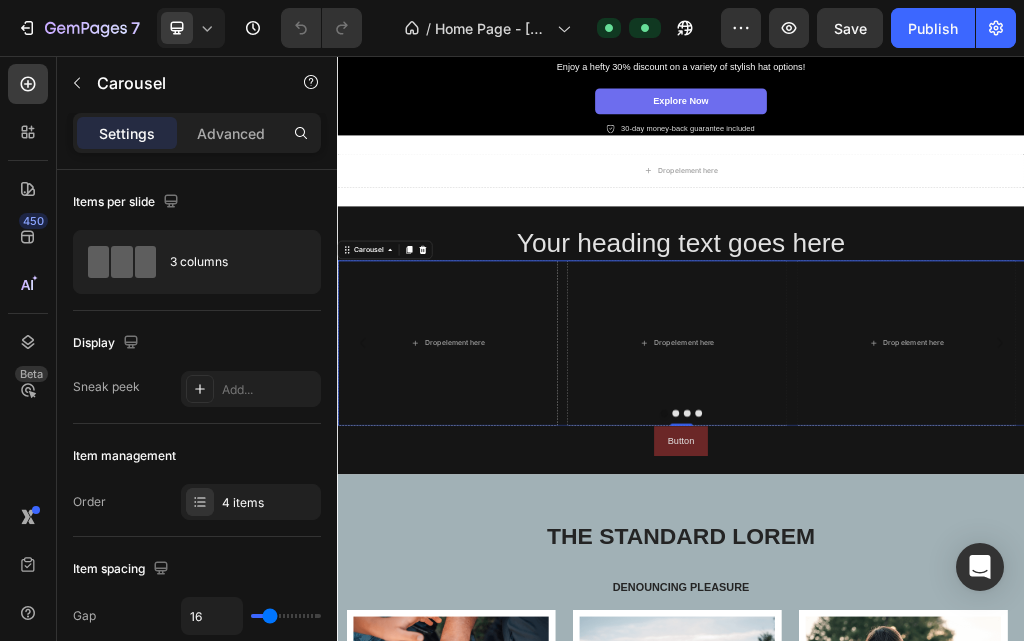 scroll, scrollTop: 528, scrollLeft: 0, axis: vertical 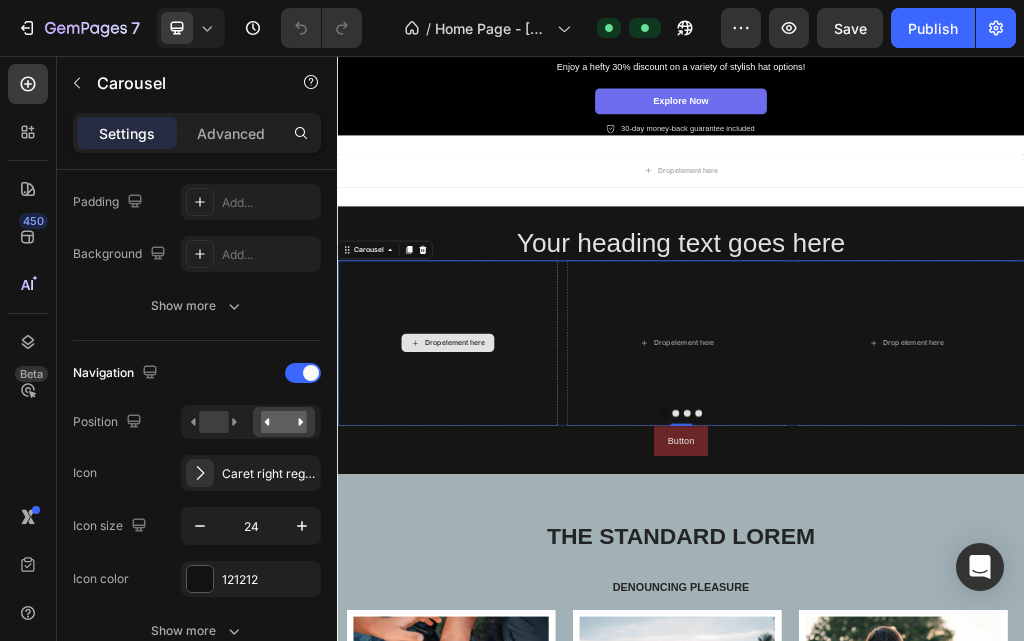 click on "Drop element here" at bounding box center [529, 557] 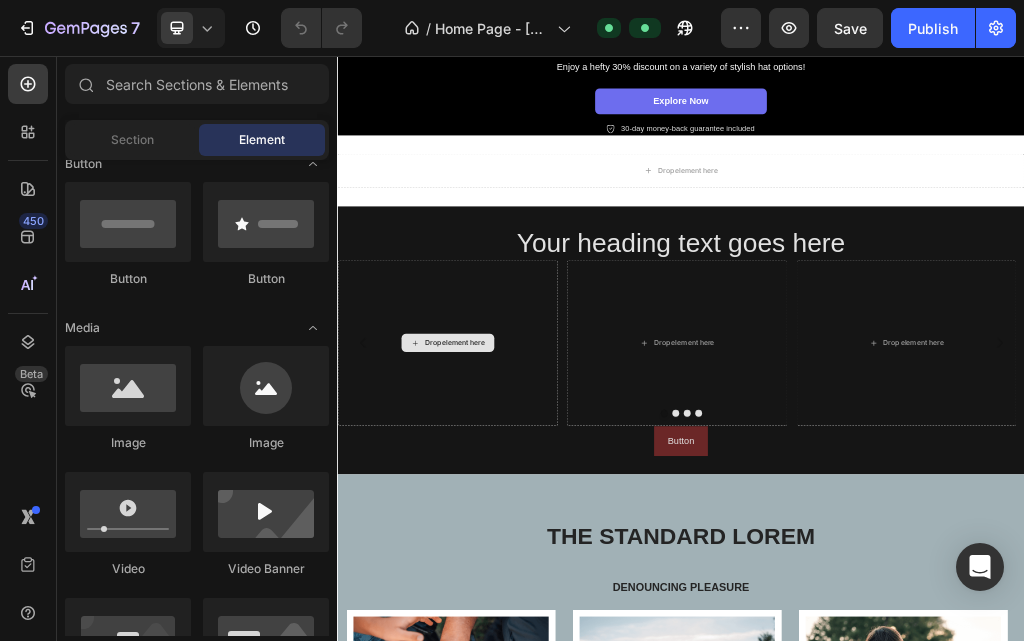 click on "Drop element here" at bounding box center [529, 557] 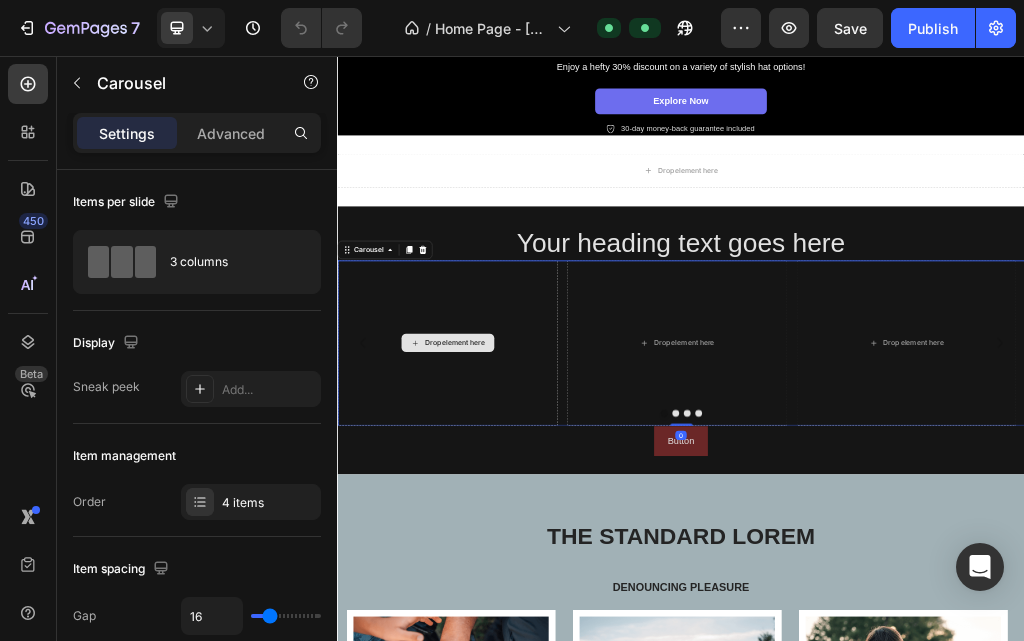 click on "Drop element here" at bounding box center [529, 557] 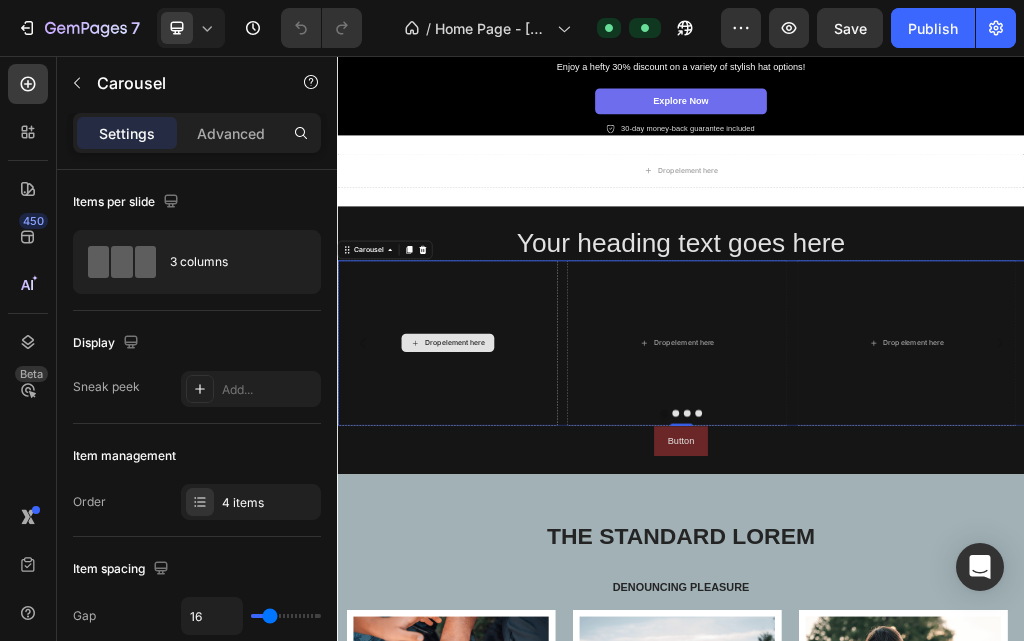 click on "Drop element here" at bounding box center [529, 557] 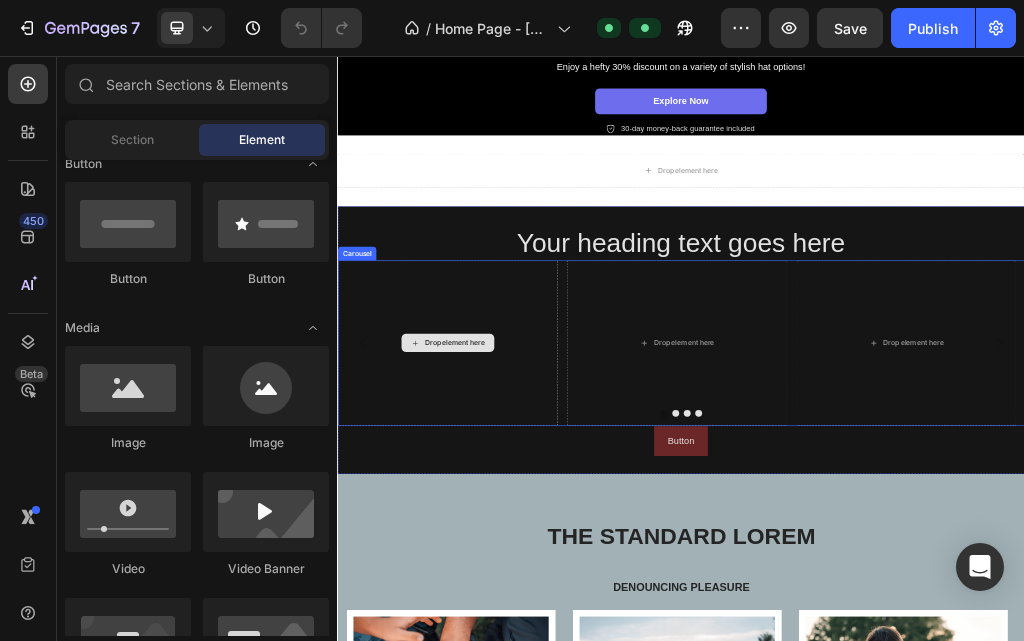 click on "Drop element here" at bounding box center (529, 557) 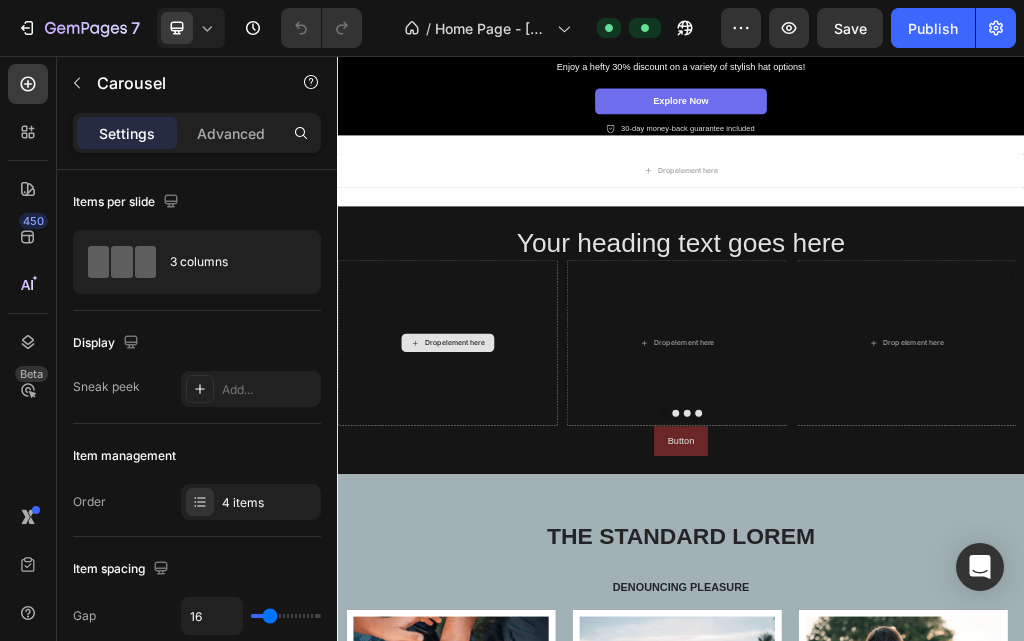 click on "Drop element here" at bounding box center [541, 557] 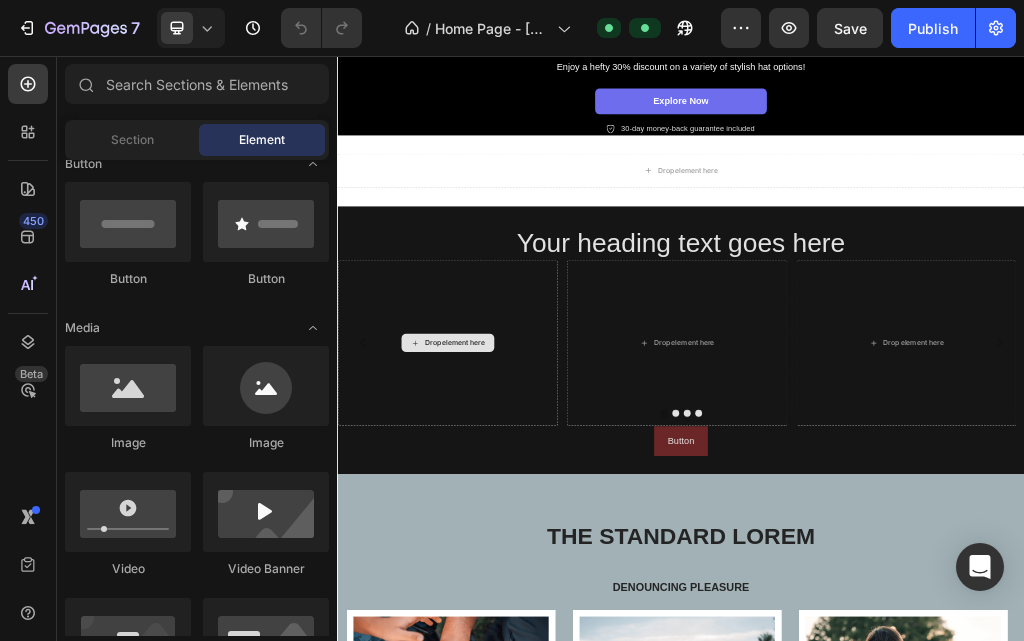 click on "Drop element here" at bounding box center [541, 557] 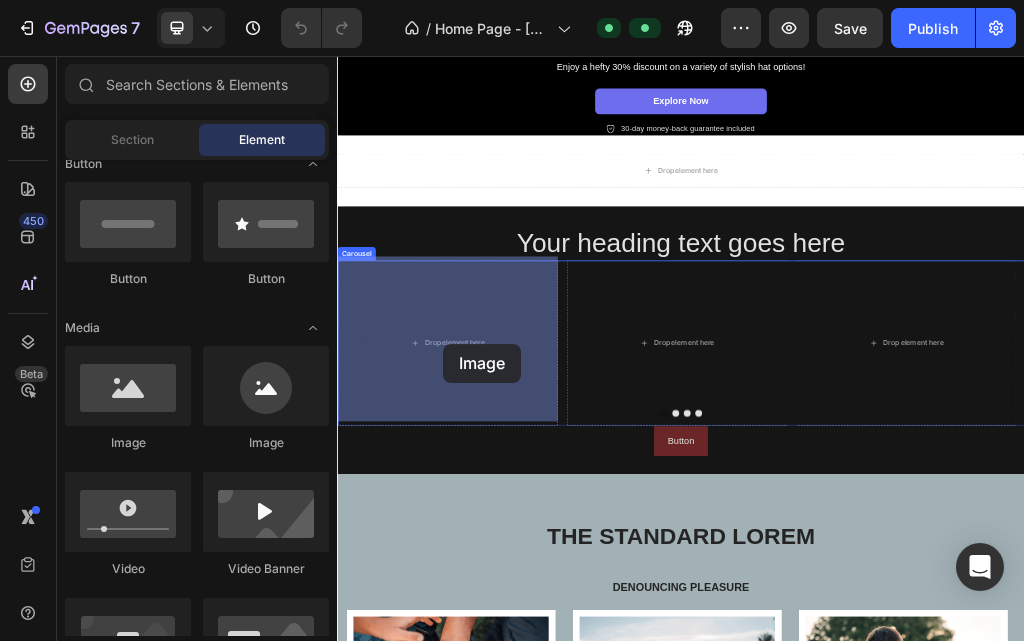 scroll, scrollTop: 1164, scrollLeft: 0, axis: vertical 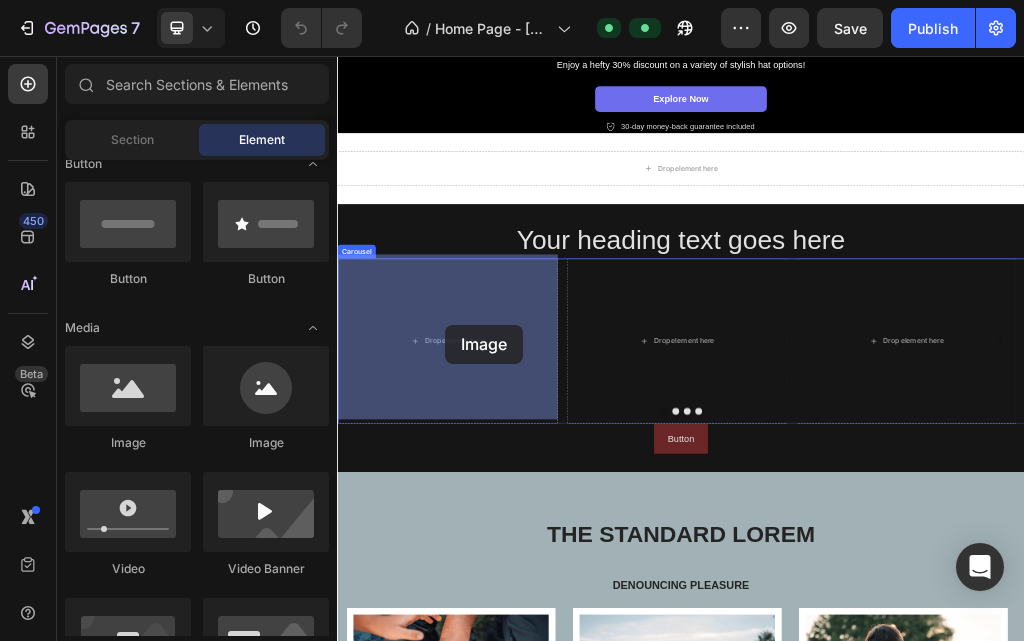 drag, startPoint x: 605, startPoint y: 475, endPoint x: 525, endPoint y: 525, distance: 94.33981 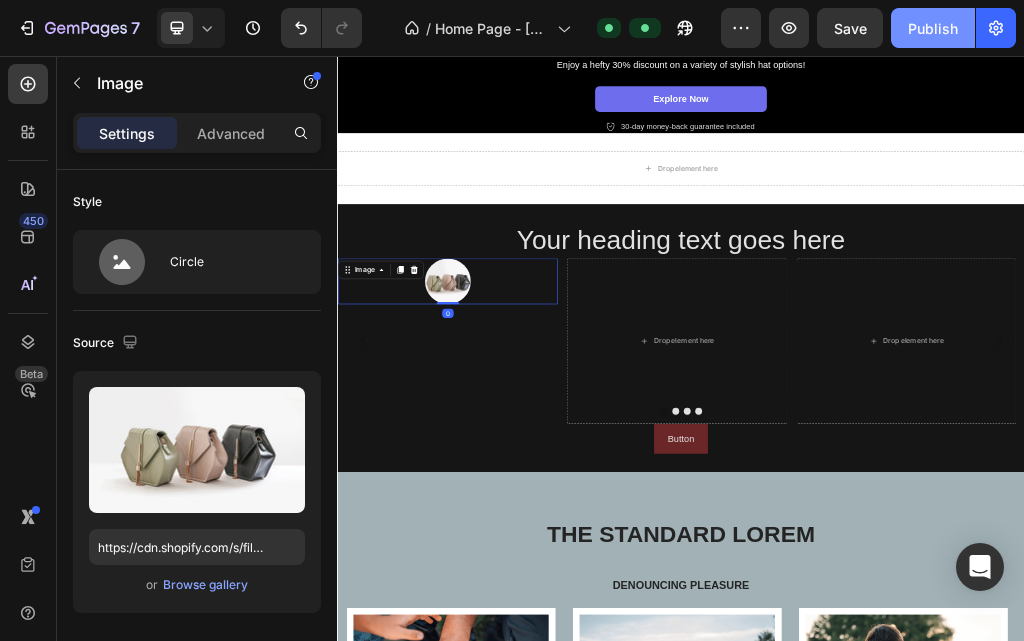 click on "Publish" at bounding box center (933, 28) 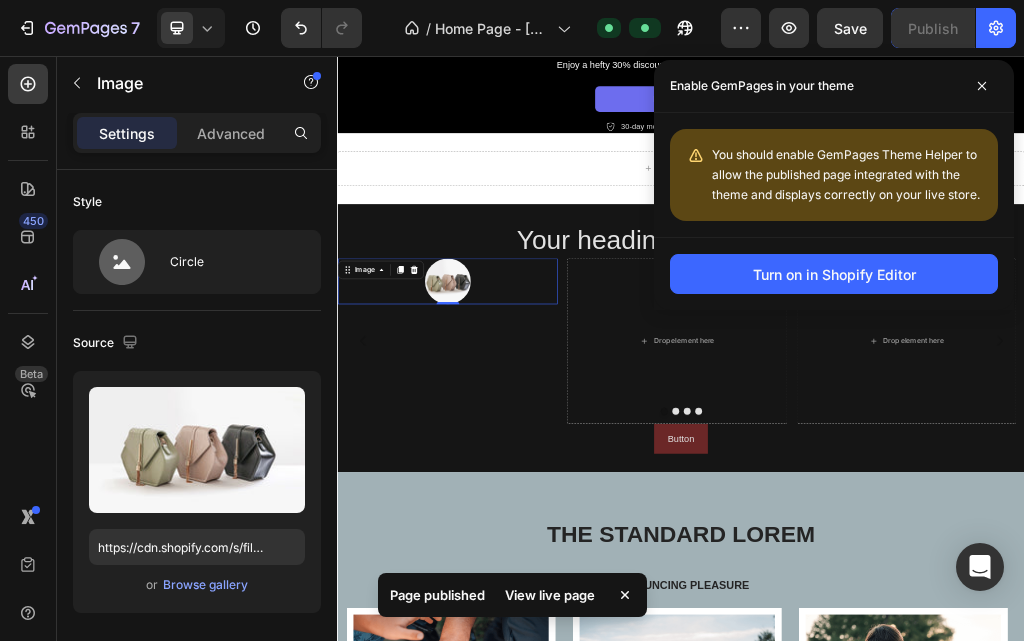 click on "View live page" at bounding box center (550, 595) 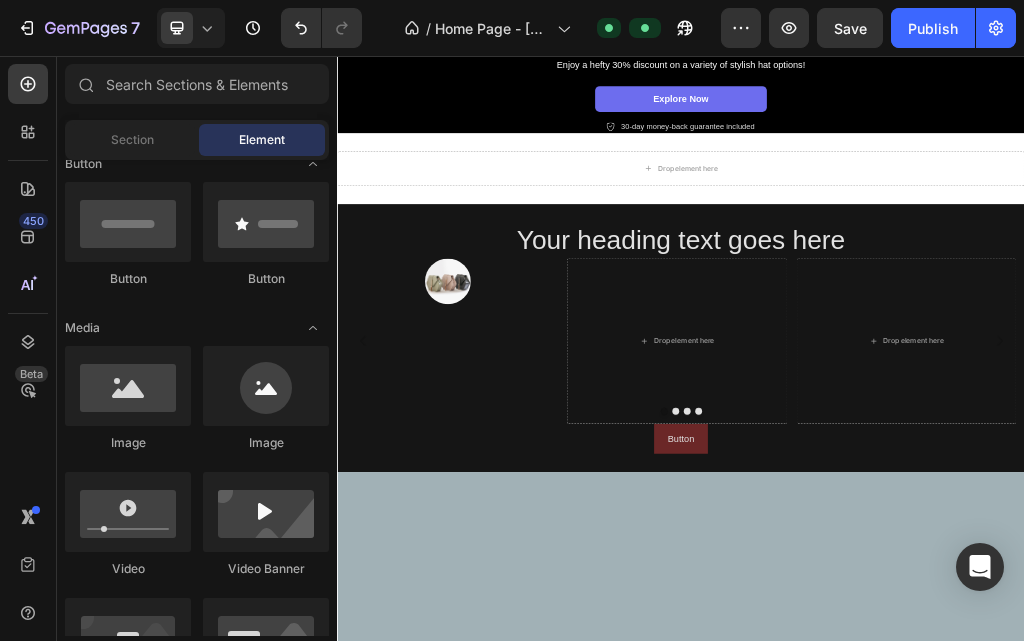 scroll, scrollTop: 270, scrollLeft: 0, axis: vertical 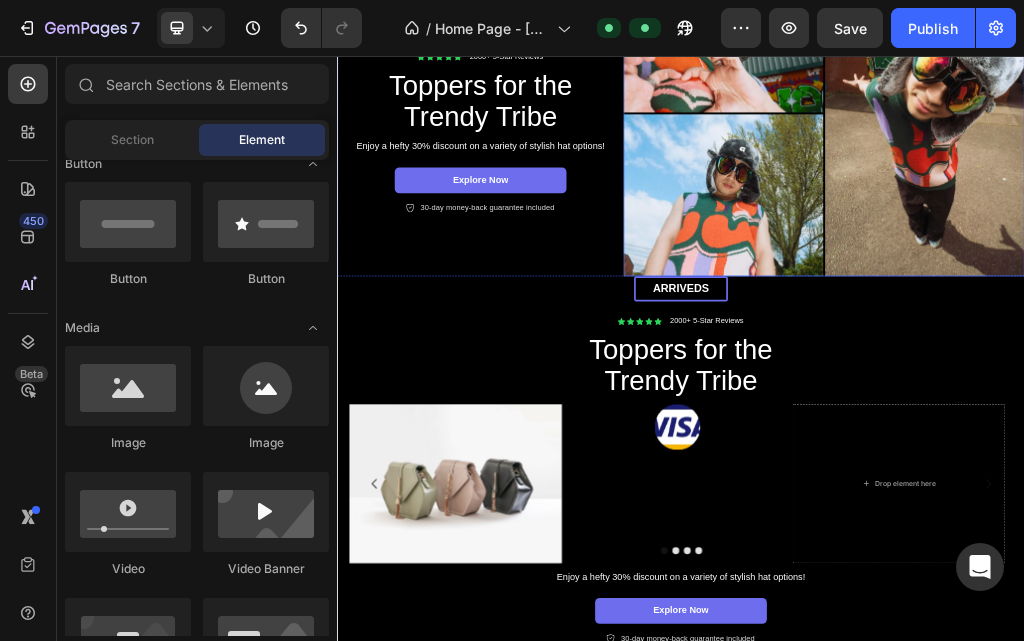 click at bounding box center (1187, 155) 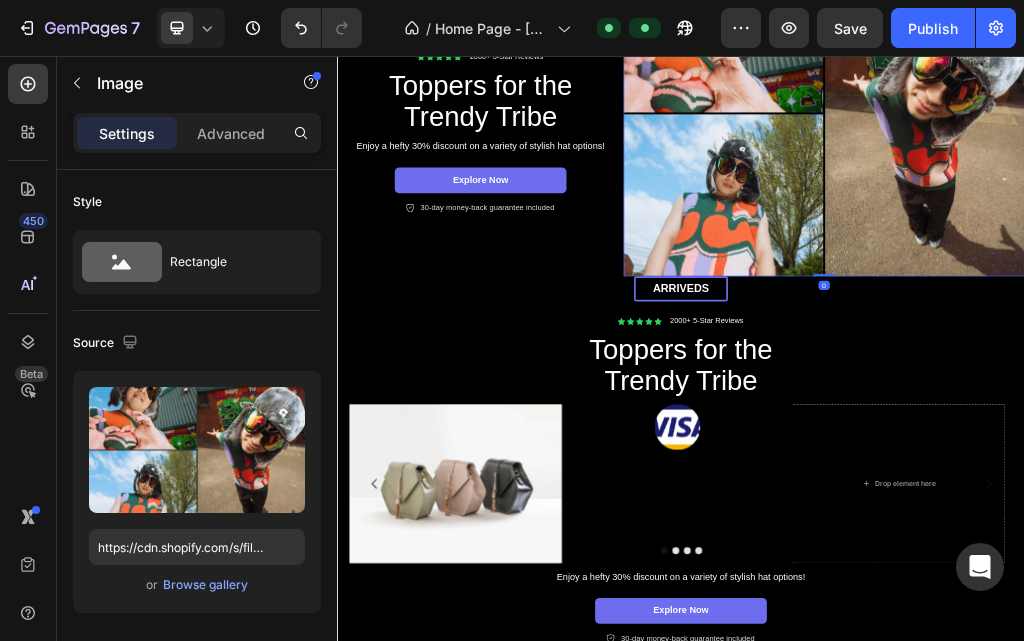 click at bounding box center (1187, 155) 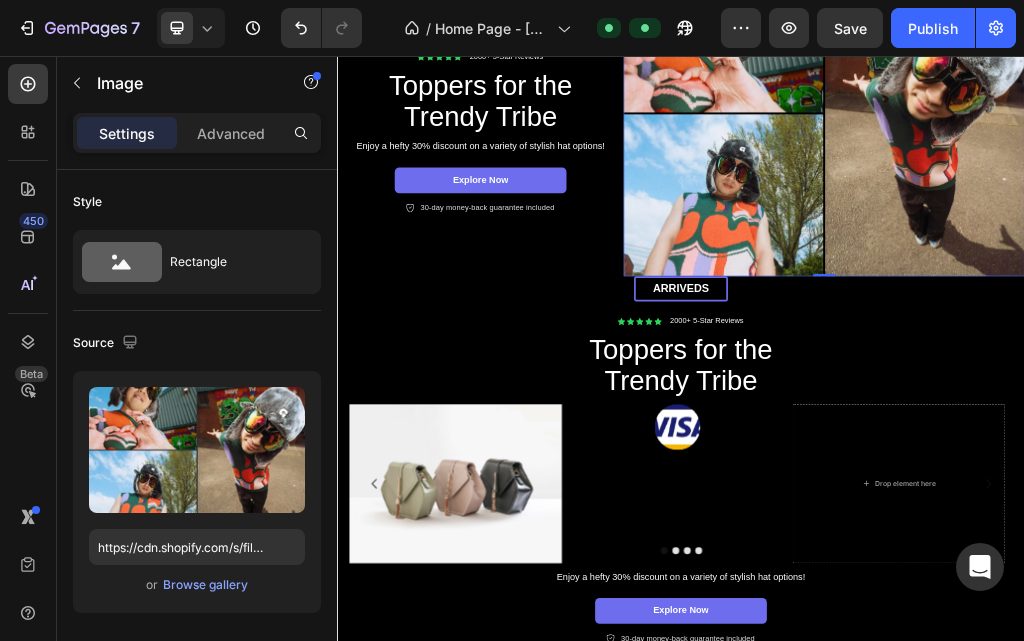 click at bounding box center [1187, 155] 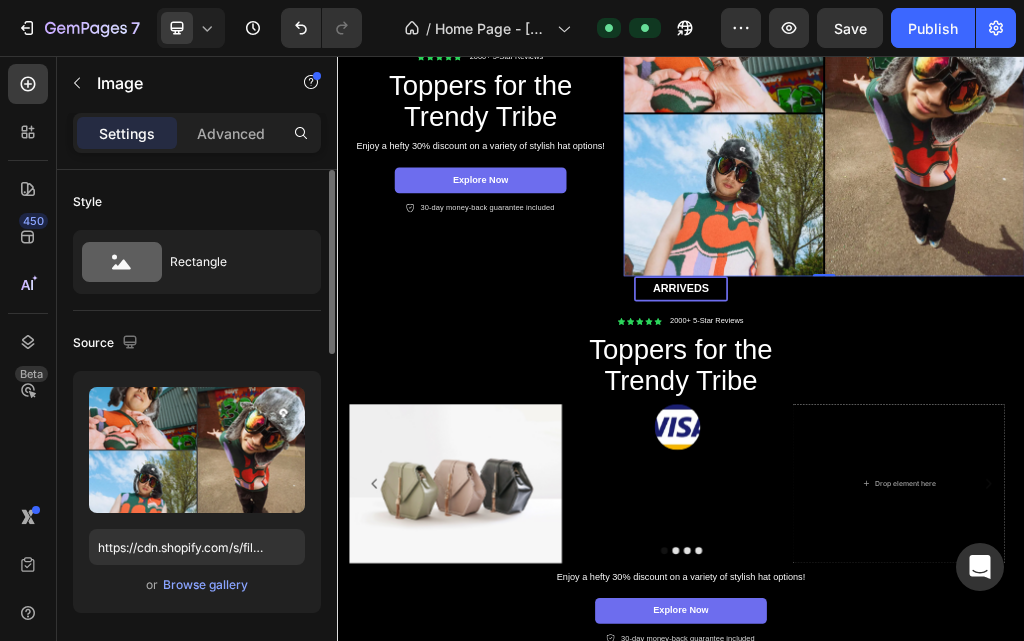 click on "Upload Image https://cdn.shopify.com/s/files/1/0943/7197/1358/files/gempages_578069109778940604-039e452d-4f7c-409f-9f7c-81508aee2be2.webp or Browse gallery" at bounding box center [197, 492] 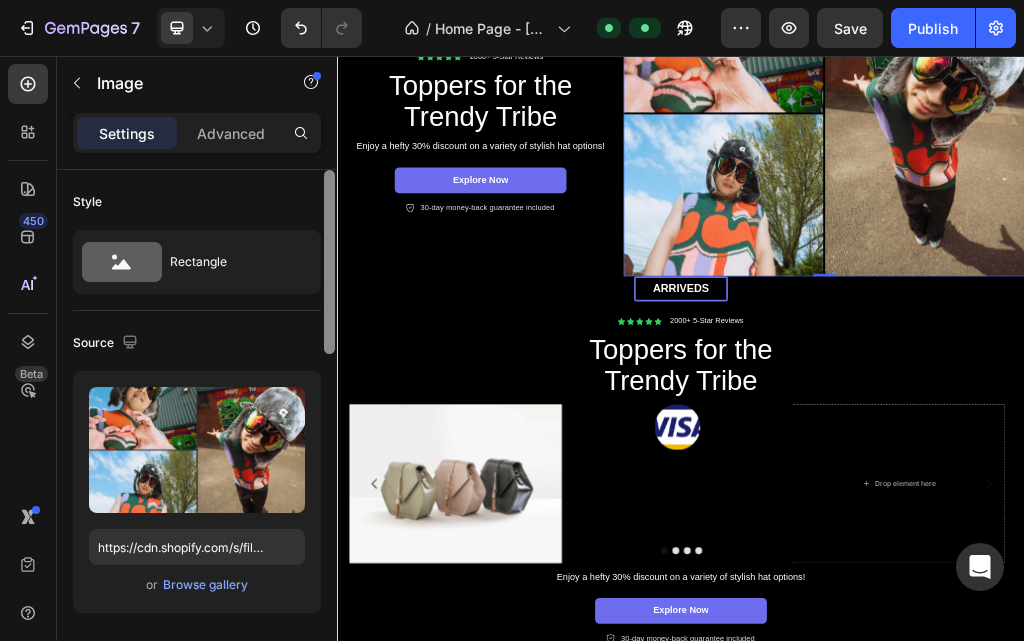 scroll, scrollTop: 528, scrollLeft: 0, axis: vertical 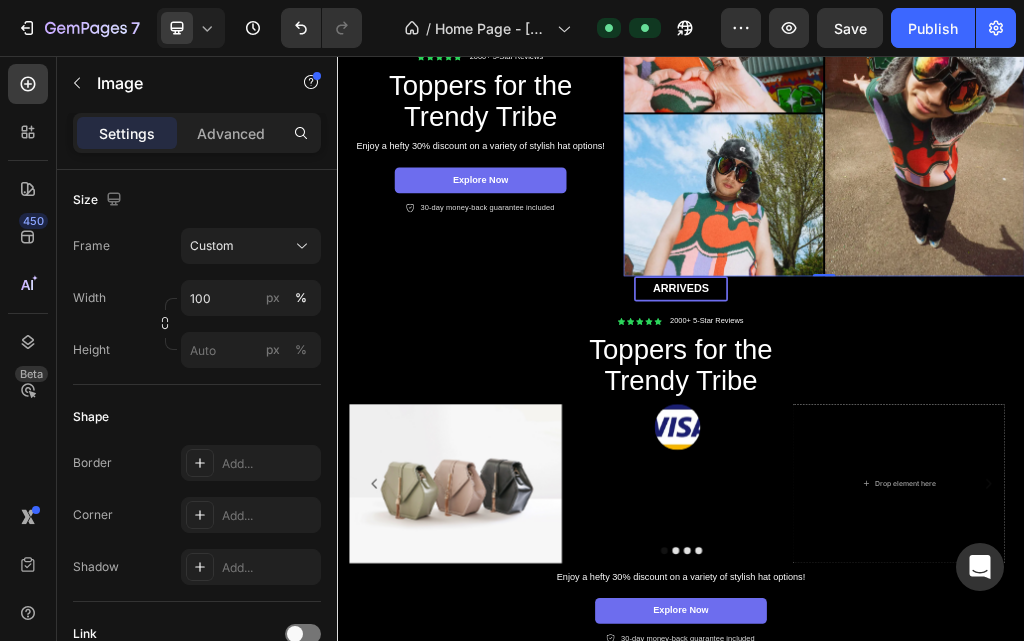 click at bounding box center (329, -94) 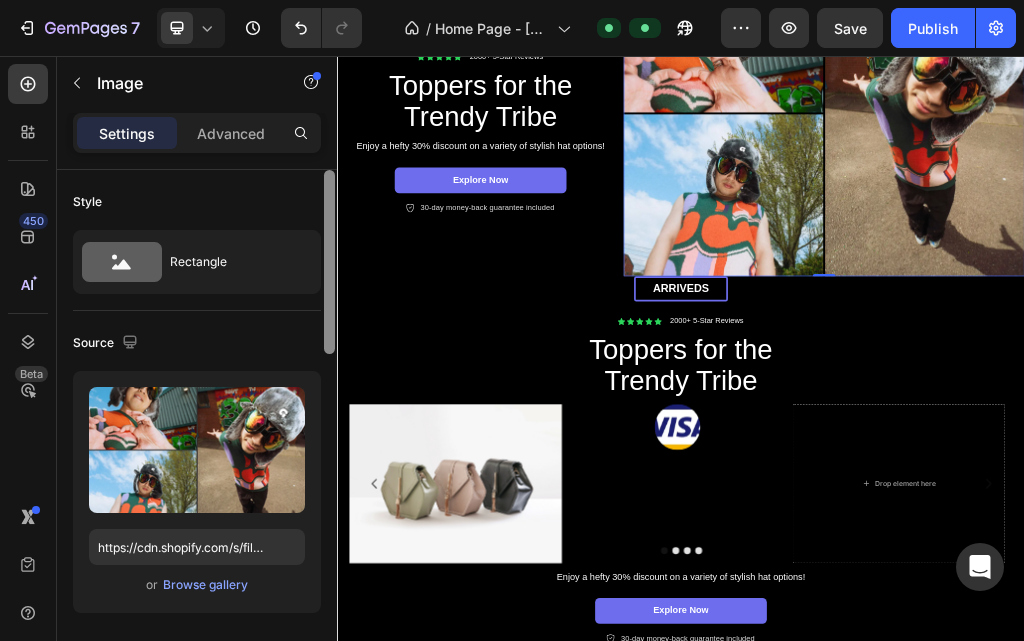 click at bounding box center (329, 434) 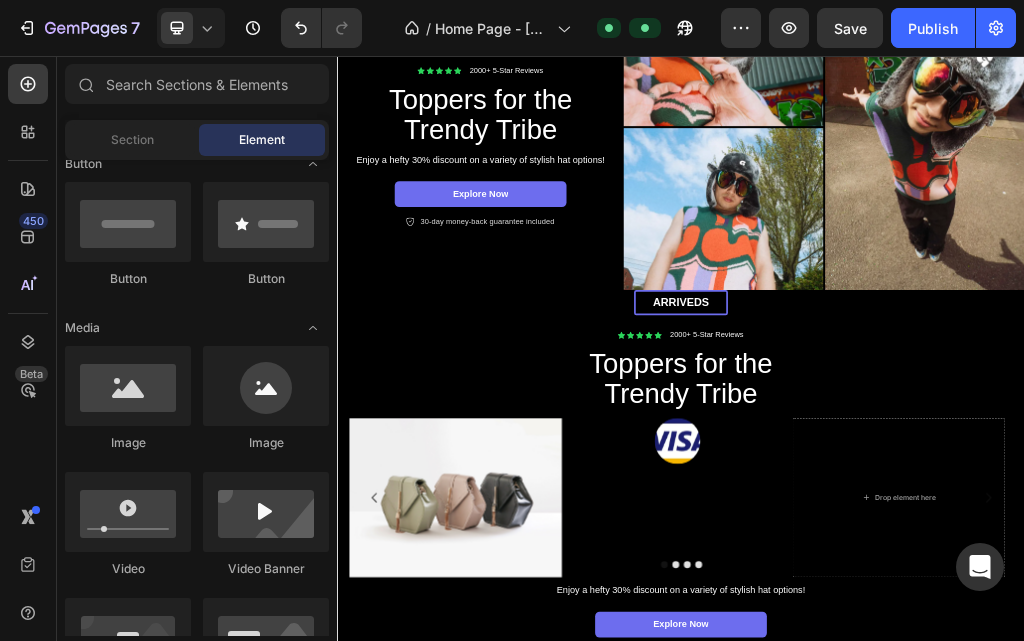 scroll, scrollTop: 0, scrollLeft: 0, axis: both 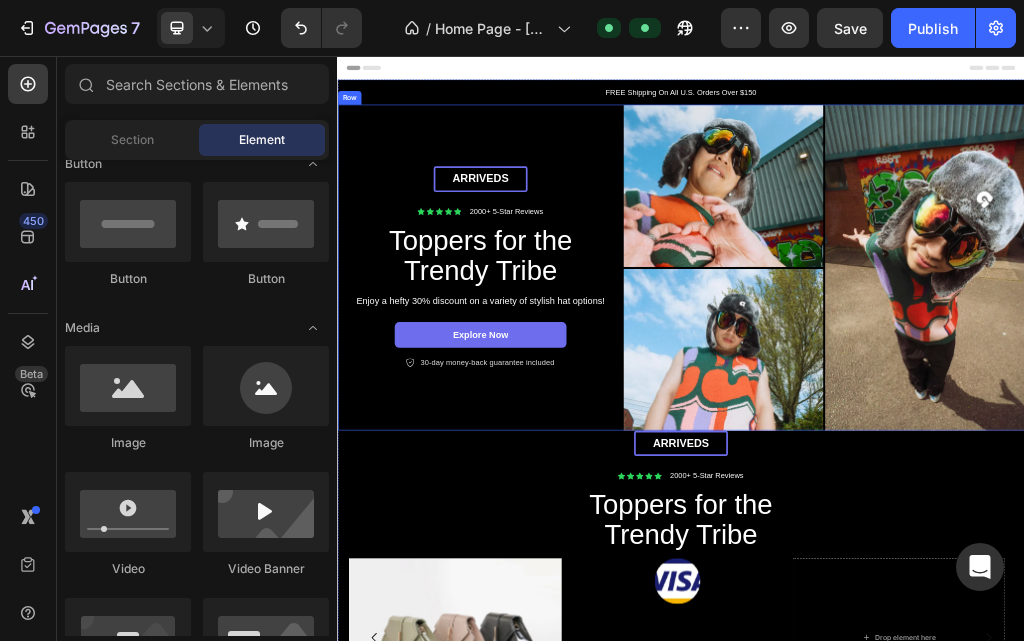 click on "arriveds Text Block Row
Icon
Icon
Icon
Icon
Icon Icon List 2000+ 5-Star Reviews Text Block Row Toppers for the Trendy Tribe Heading Enjoy a hefty 30% discount on a variety of stylish hat options! Text Block Explore Now Button
Icon 30-day money-back guarantee included  Text Block Row Row" at bounding box center (587, 425) 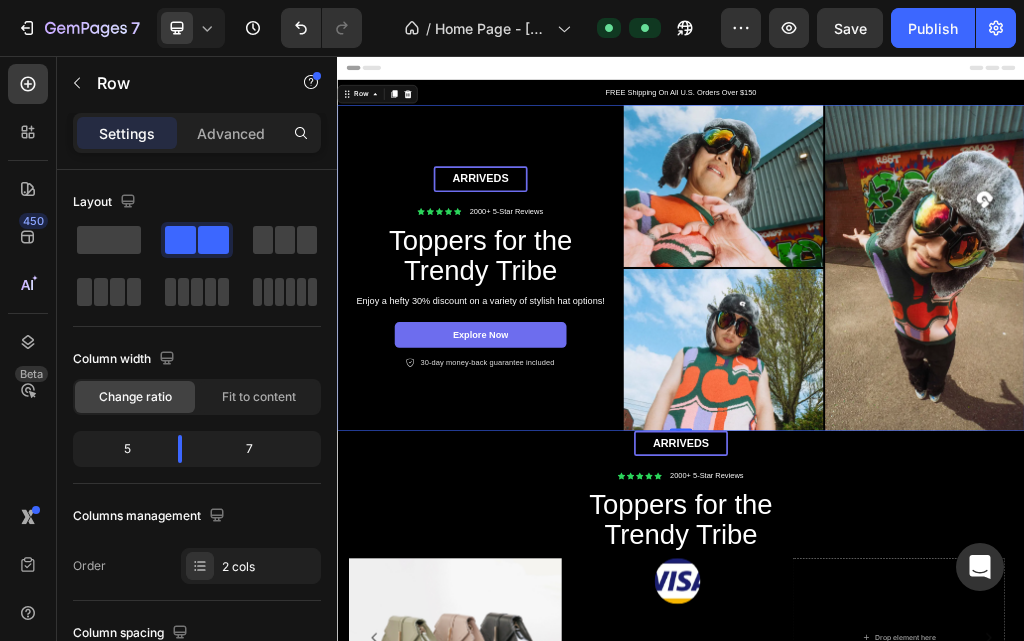 click on "arriveds Text Block Row
Icon
Icon
Icon
Icon
Icon Icon List 2000+ 5-Star Reviews Text Block Row Toppers for the Trendy Tribe Heading Enjoy a hefty 30% discount on a variety of stylish hat options! Text Block Explore Now Button
Icon 30-day money-back guarantee included  Text Block Row Row" at bounding box center (587, 425) 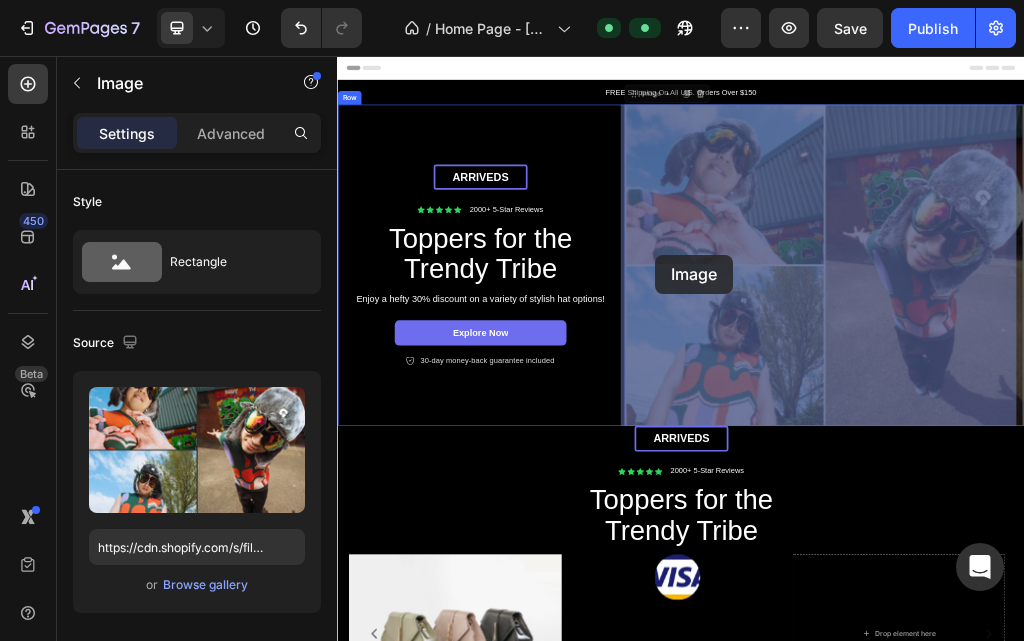drag, startPoint x: 778, startPoint y: 431, endPoint x: 892, endPoint y: 403, distance: 117.388245 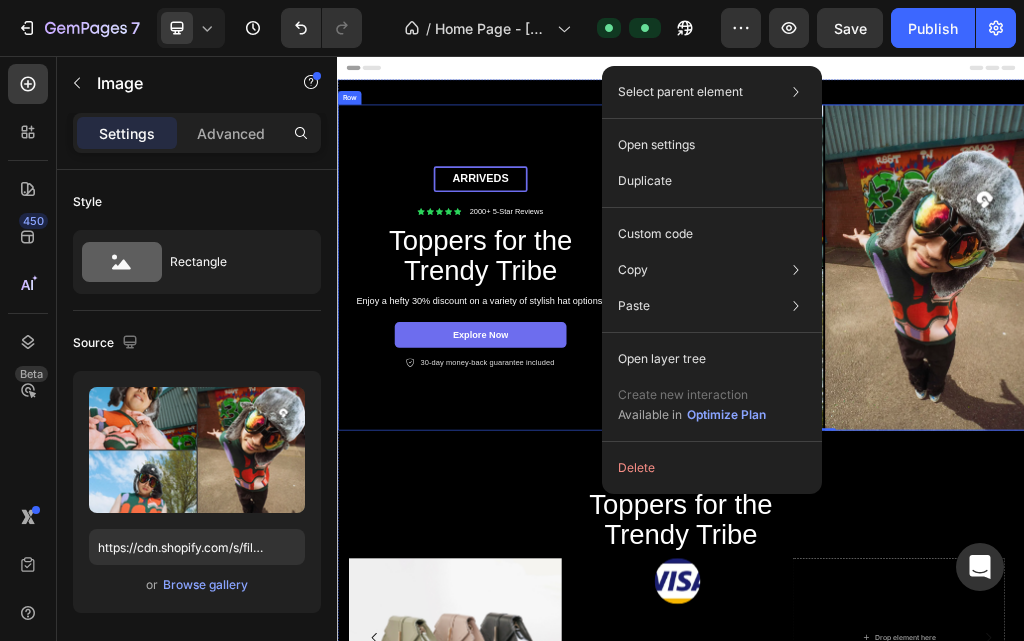 click on "arriveds Text Block Row
Icon
Icon
Icon
Icon
Icon Icon List 2000+ 5-Star Reviews Text Block Row Toppers for the Trendy Tribe Heading Enjoy a hefty 30% discount on a variety of stylish hat options! Text Block Explore Now Button
Icon 30-day money-back guarantee included  Text Block Row Row" at bounding box center (587, 425) 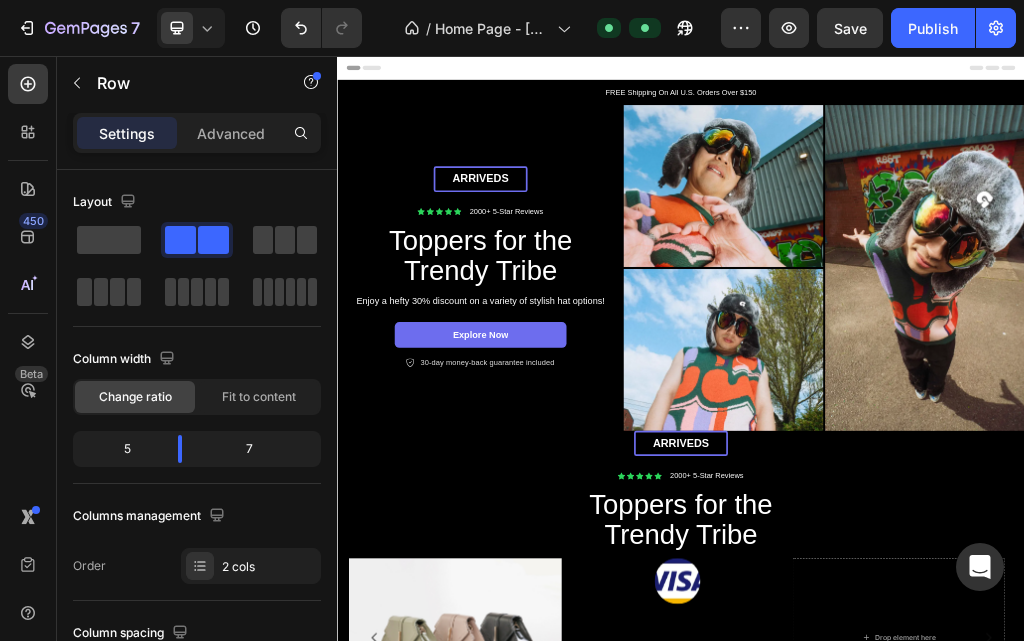 scroll, scrollTop: 362, scrollLeft: 0, axis: vertical 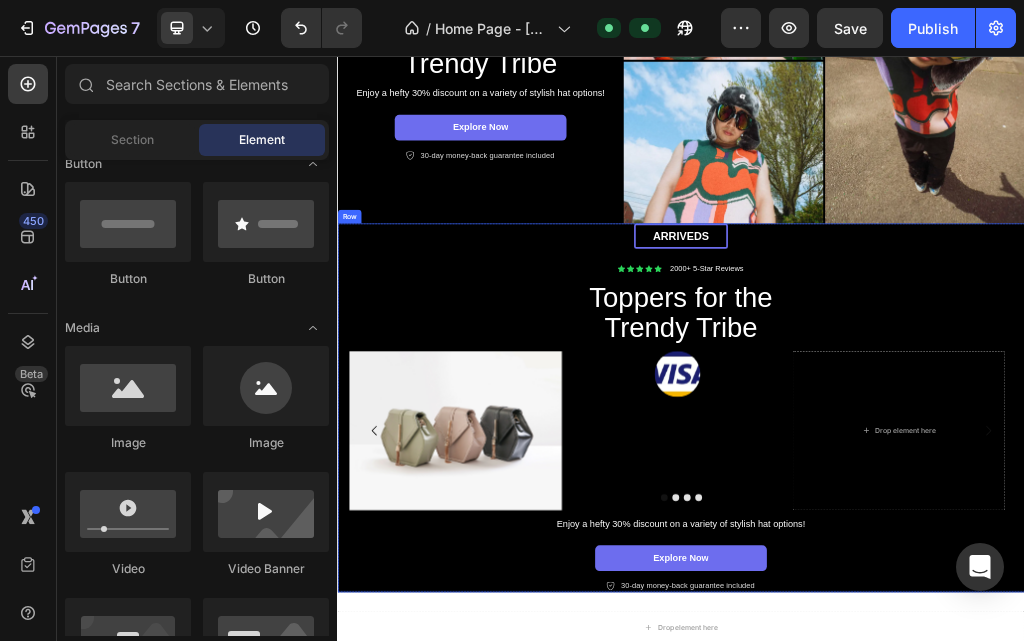 click on "arriveds Text Block Row
Icon
Icon
Icon
Icon
Icon Icon List 2000+ 5-Star Reviews Text Block Row Toppers for the Trendy Tribe Heading
Image Image
Drop element here
Drop element here
Carousel Enjoy a hefty 30% discount on a variety of stylish hat options! Text Block Explore Now Button
Icon 30-day money-back guarantee included  Text Block Row" at bounding box center [937, 670] 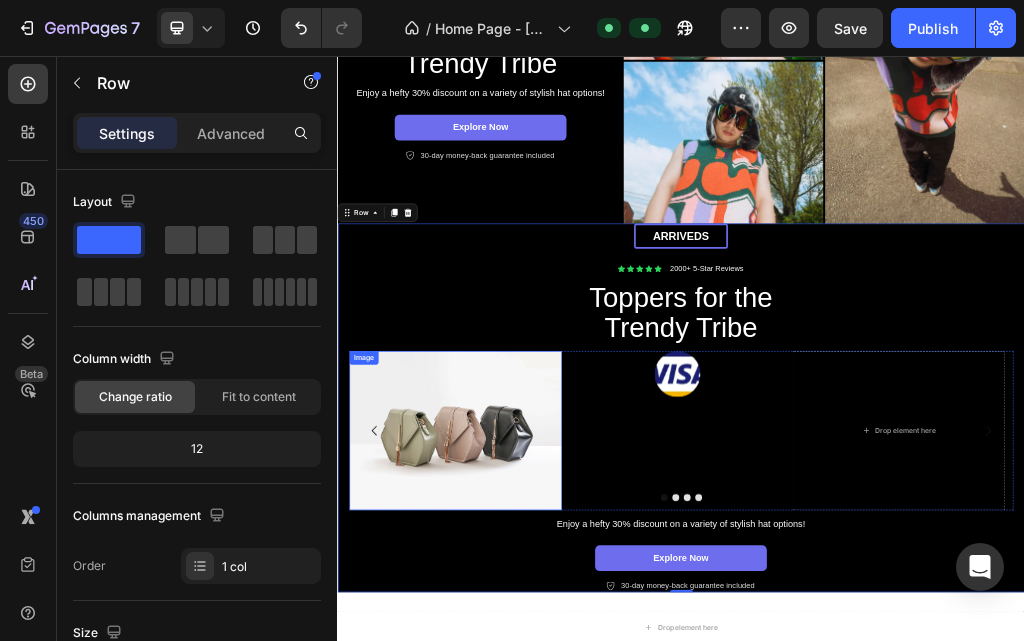 click on "Image" at bounding box center (382, 583) 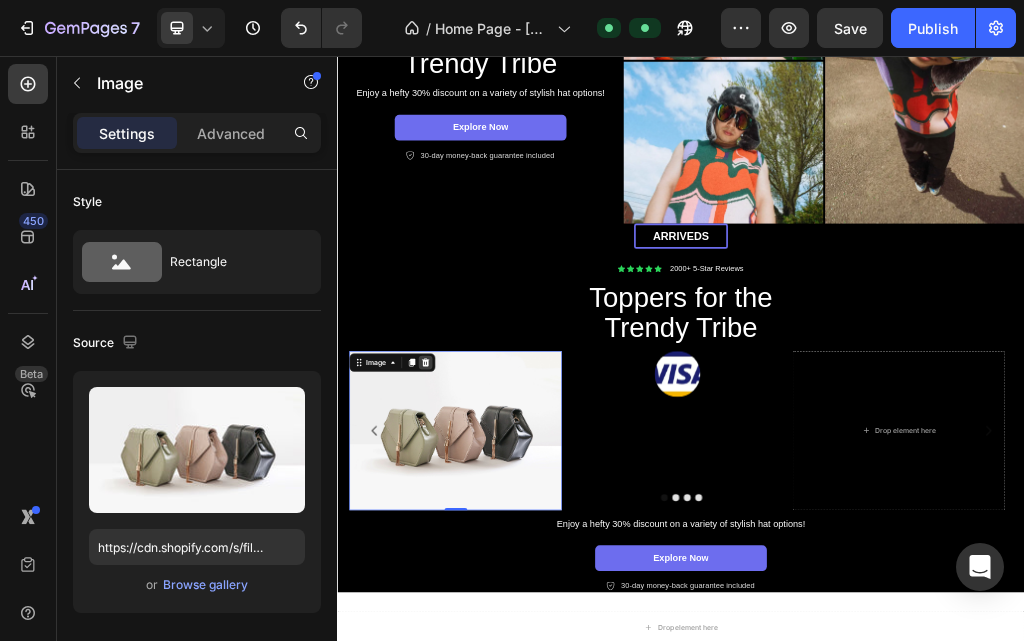 click at bounding box center (490, 591) 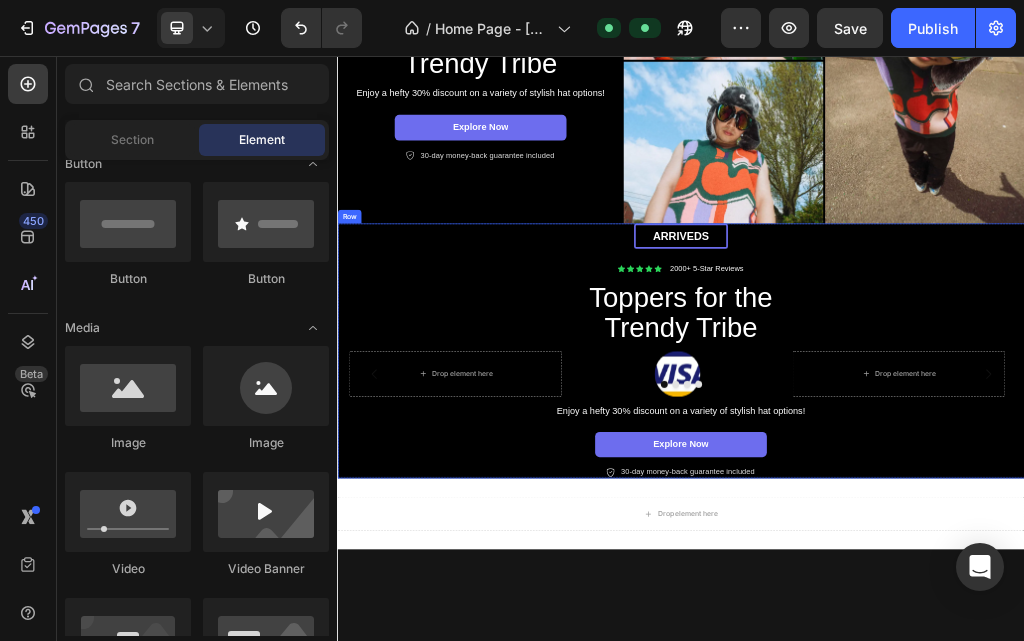 click 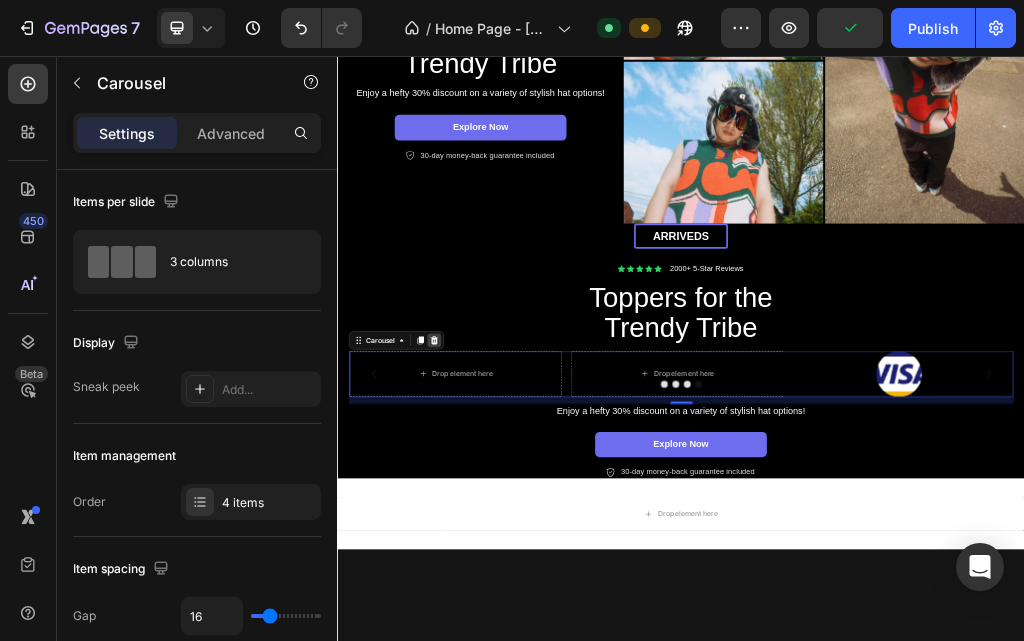 click 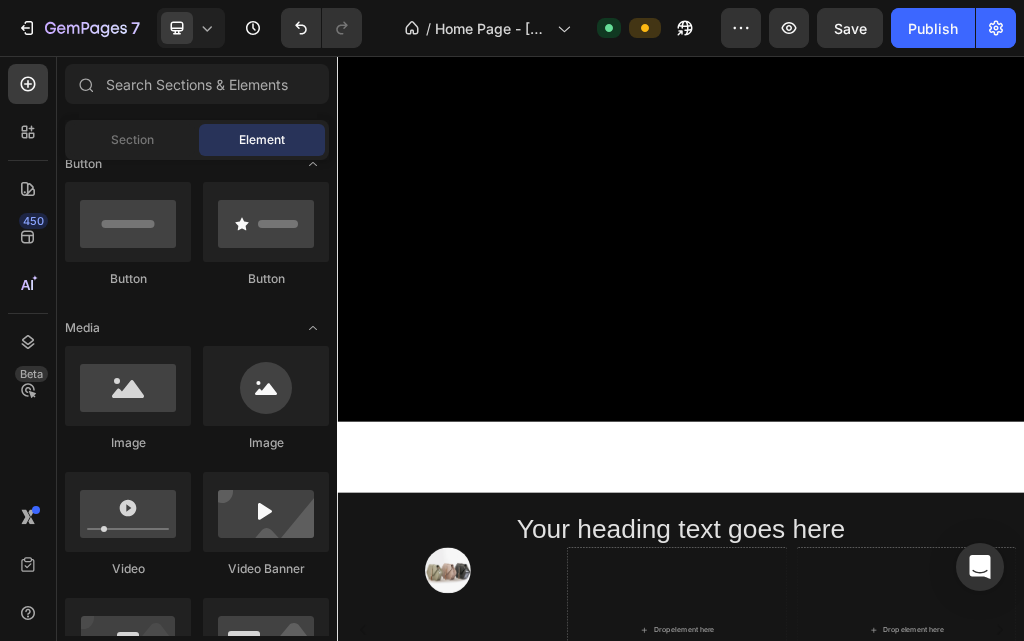 scroll, scrollTop: 1256, scrollLeft: 0, axis: vertical 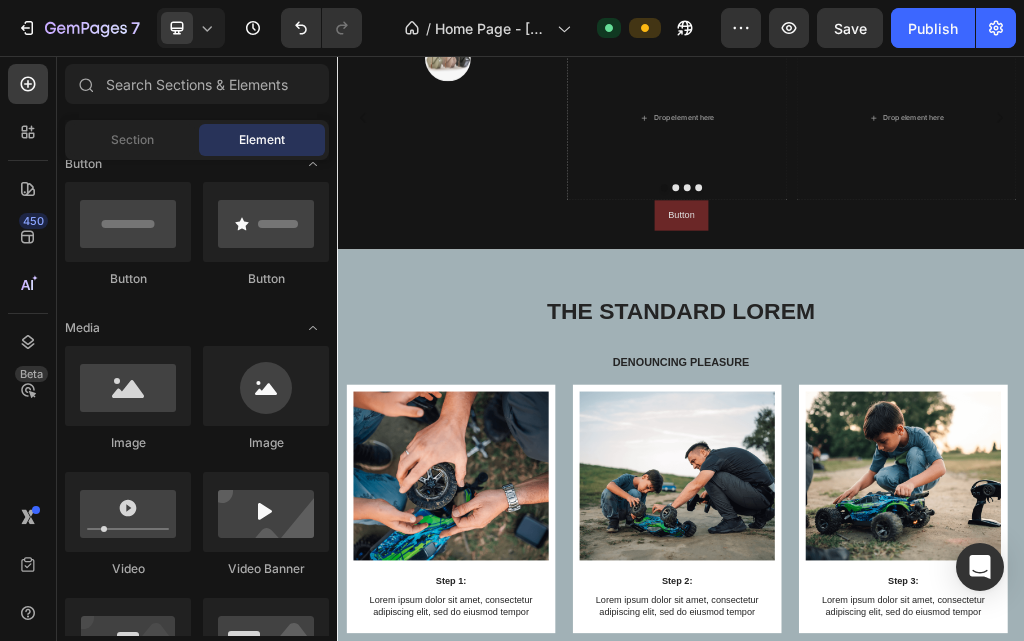 click on "The standard Lorem Heading Denouncing pleasure Text Block" at bounding box center [937, 547] 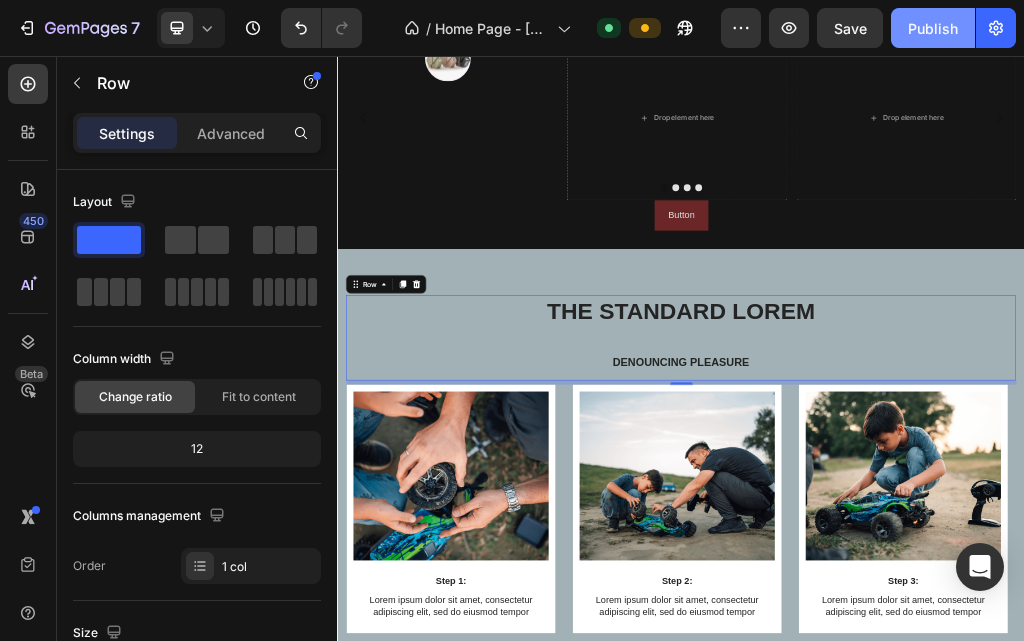 click on "Publish" at bounding box center (933, 28) 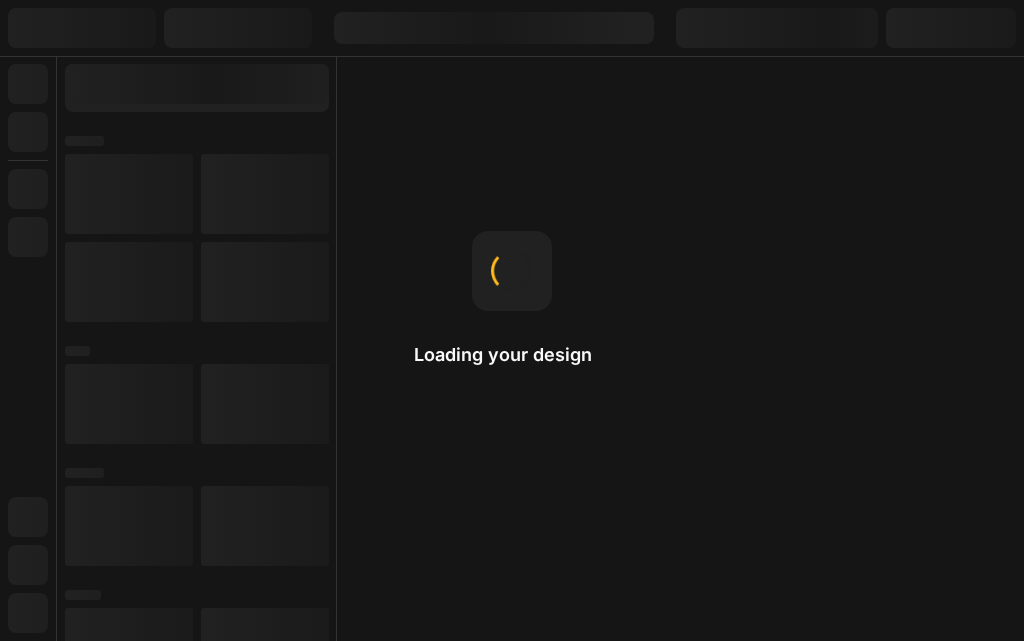 scroll, scrollTop: 0, scrollLeft: 0, axis: both 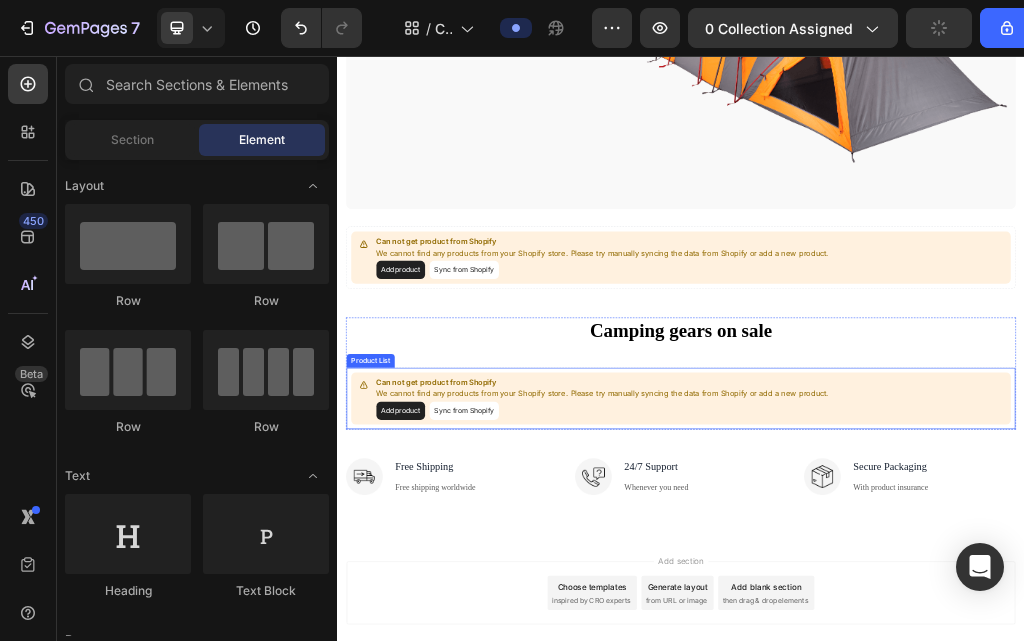 click on "We cannot find any products from your Shopify store. Please try manually syncing the data from Shopify or add a new product." at bounding box center (800, 646) 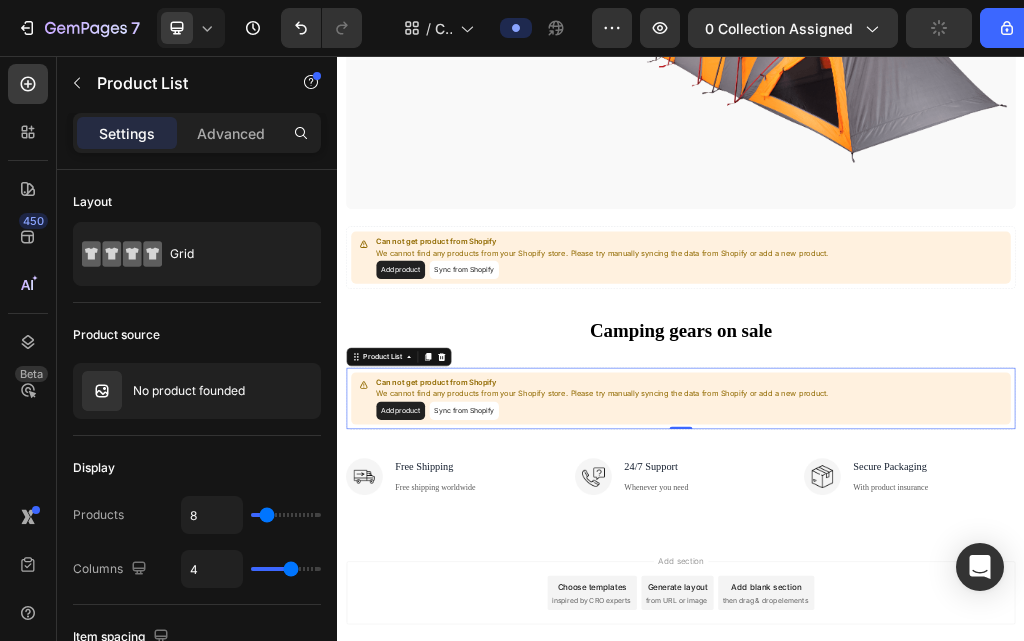 click on "Add product" at bounding box center (447, 675) 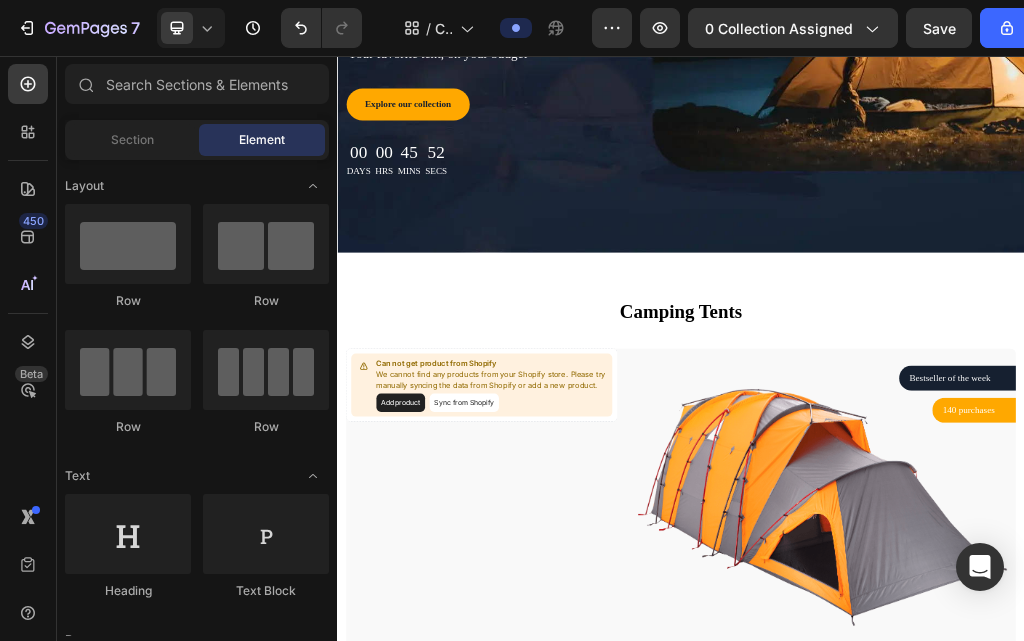 scroll, scrollTop: 474, scrollLeft: 0, axis: vertical 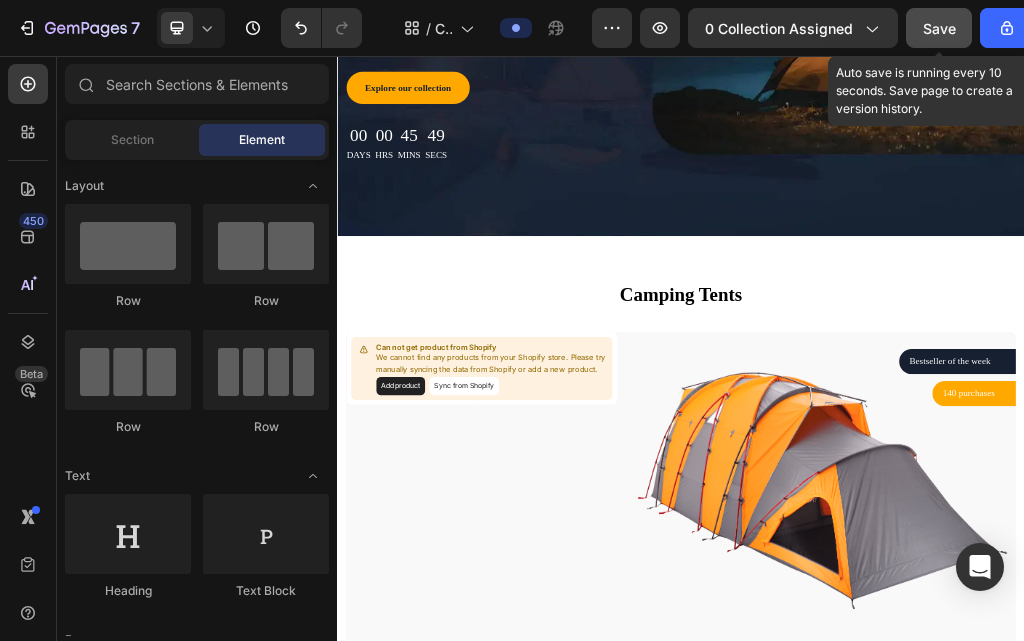 click on "Save" at bounding box center [939, 28] 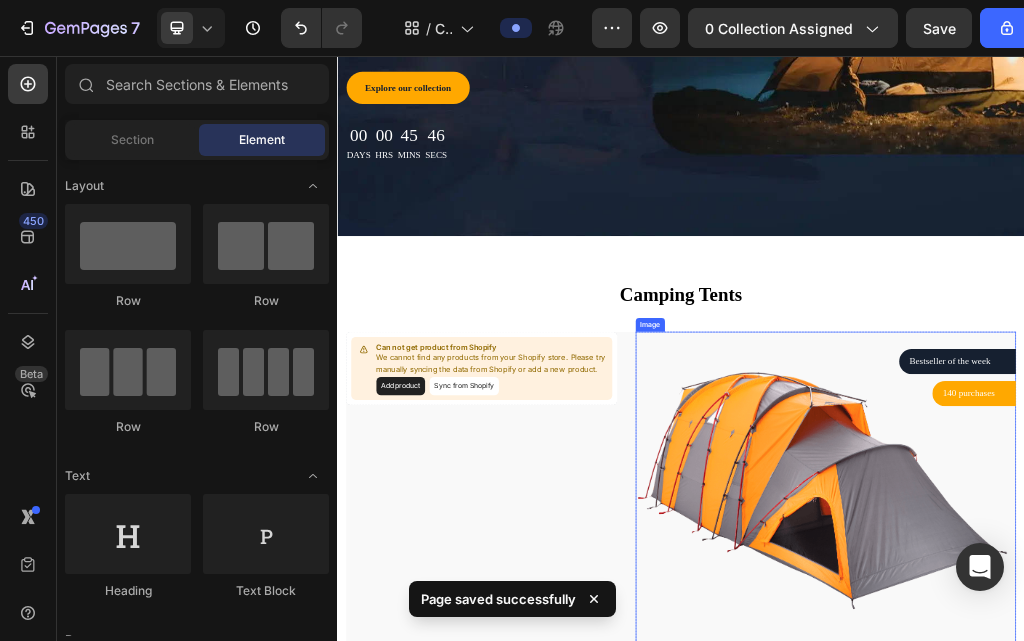 type 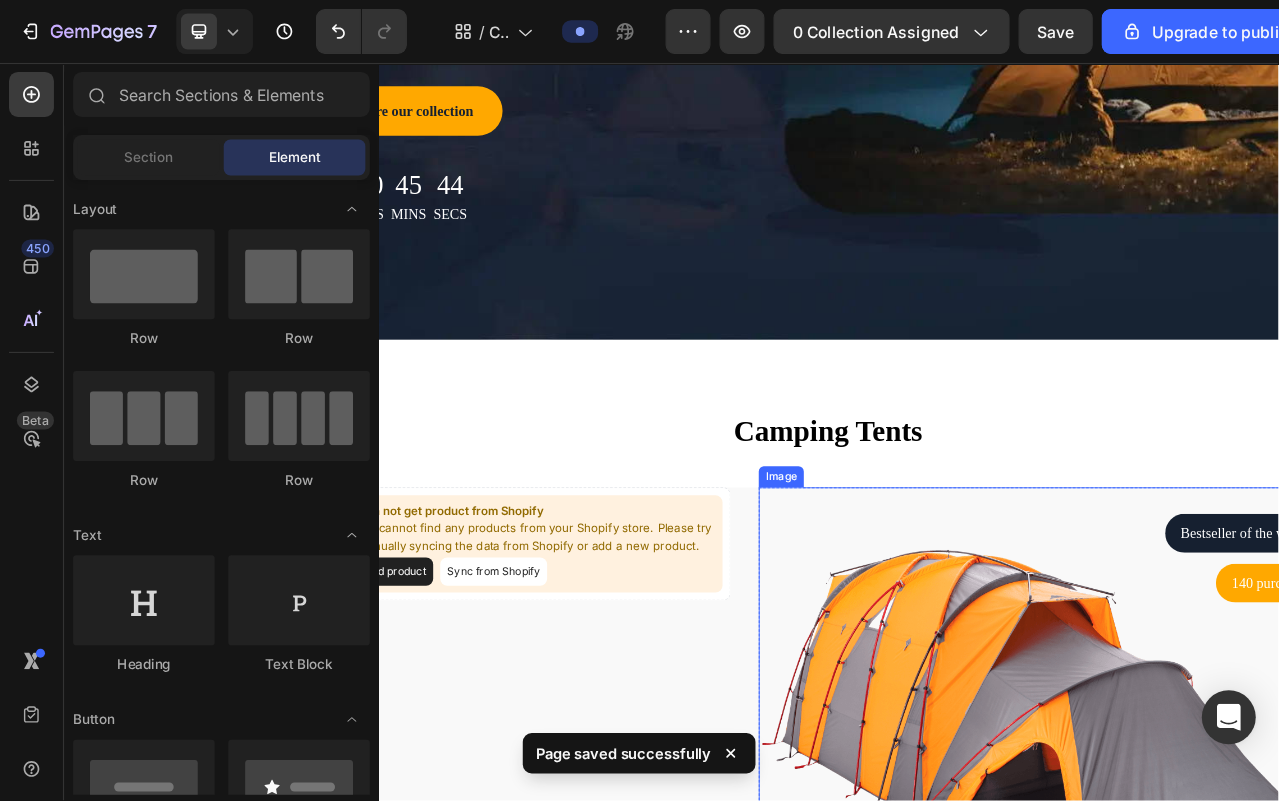 scroll, scrollTop: 475, scrollLeft: 0, axis: vertical 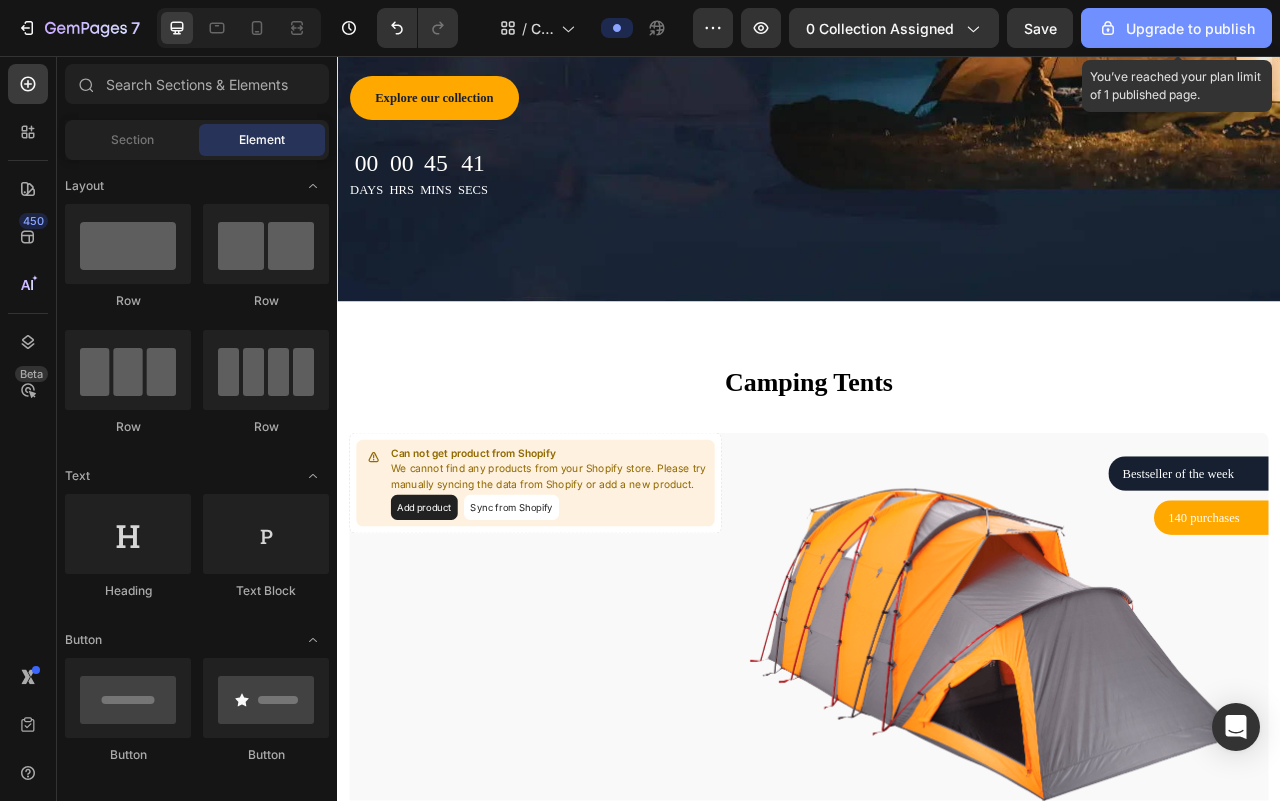 click on "Upgrade to publish" at bounding box center (1176, 28) 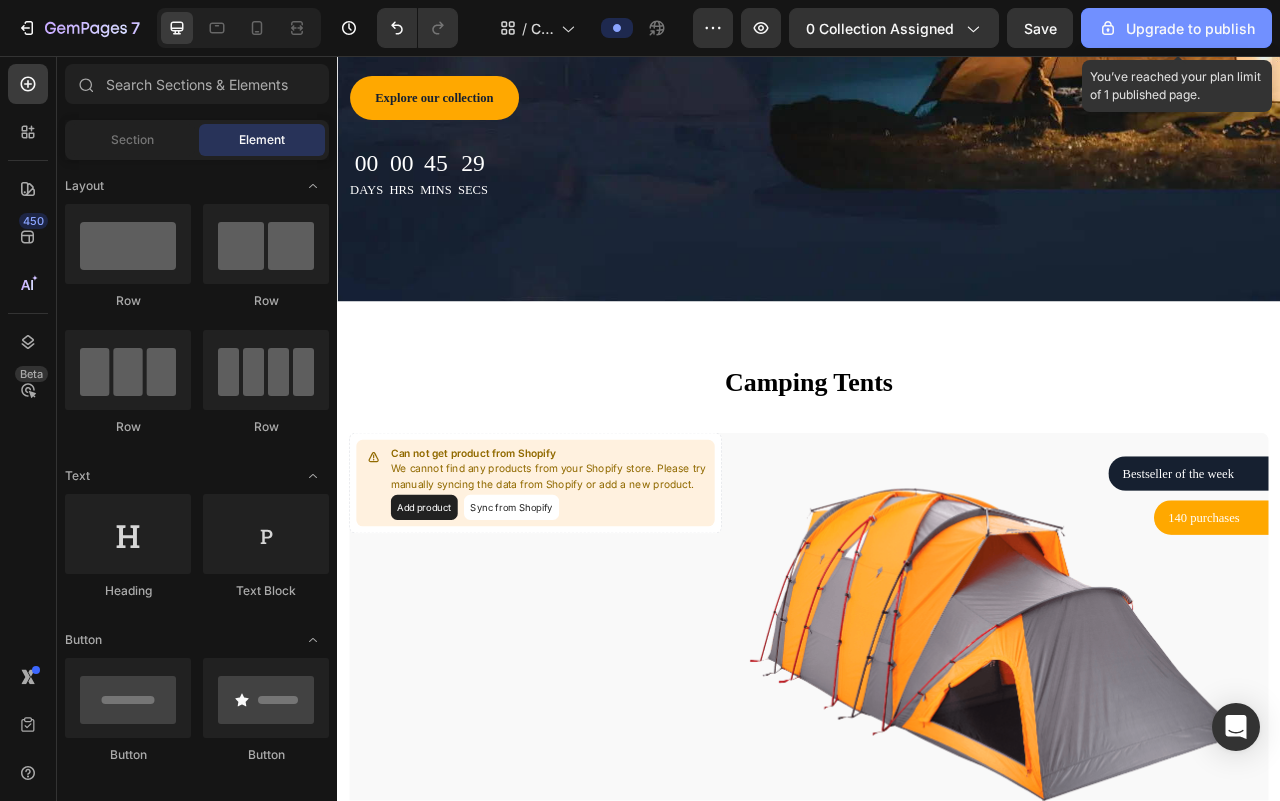 click on "Upgrade to publish" at bounding box center [1176, 28] 